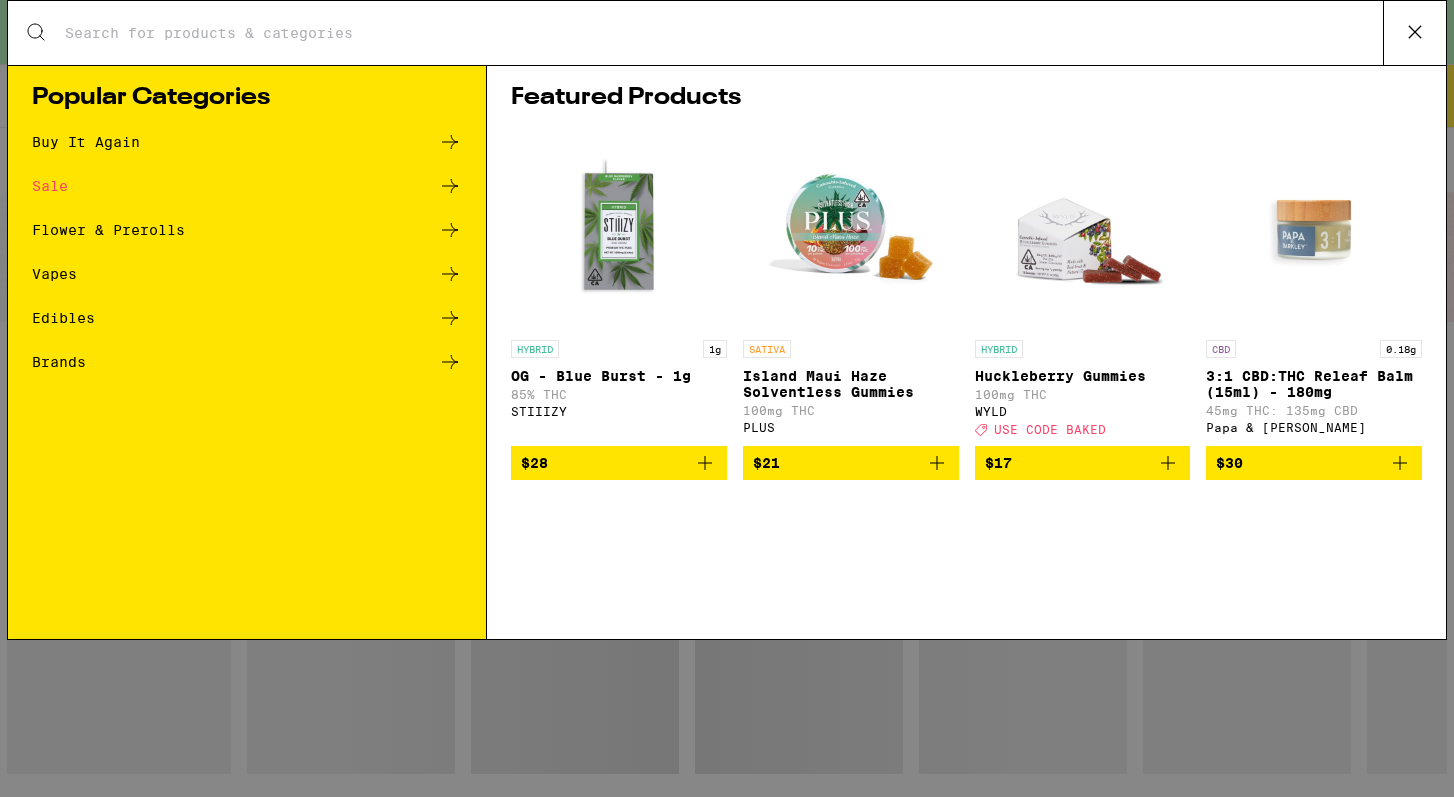 scroll, scrollTop: 0, scrollLeft: 0, axis: both 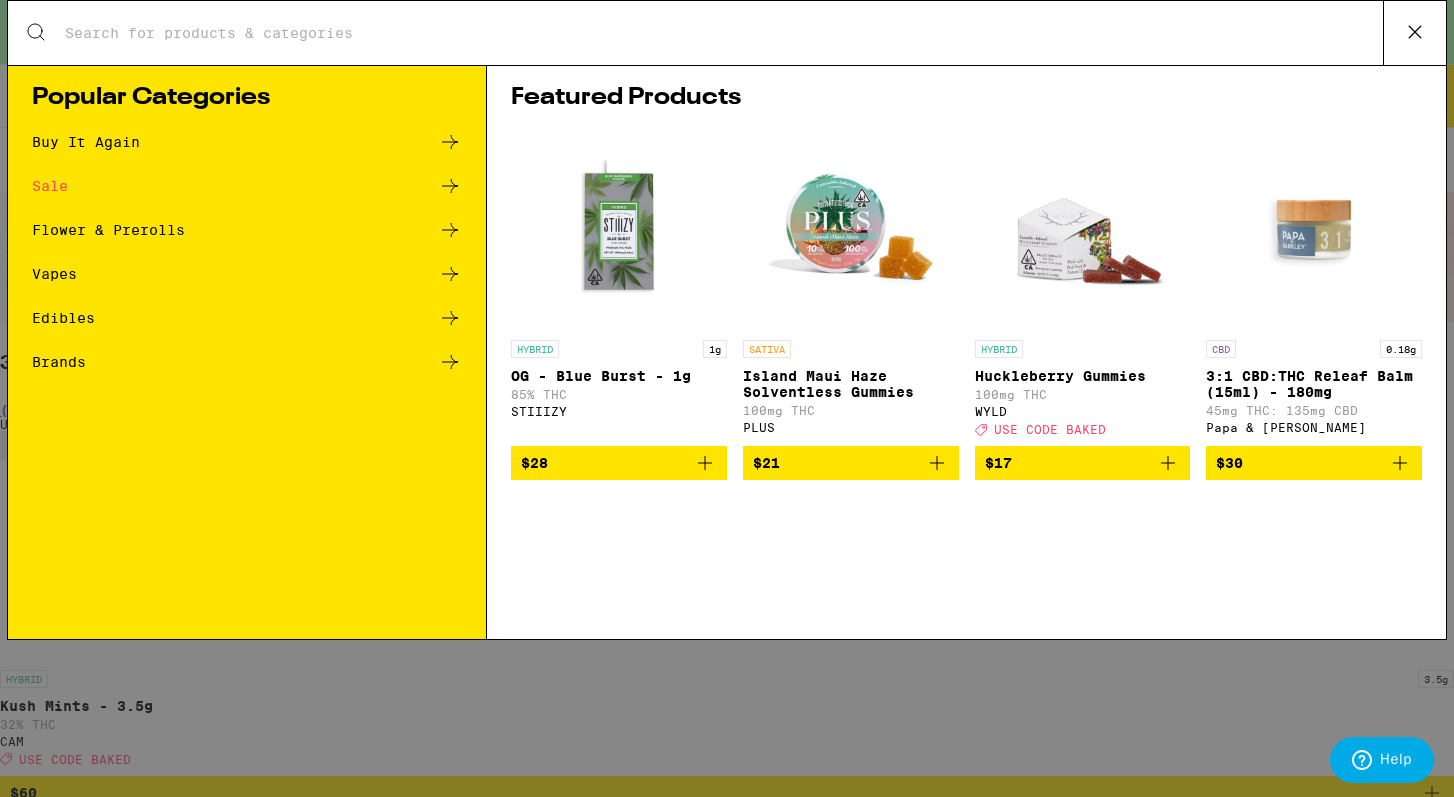 click on "Search for Products" at bounding box center (723, 33) 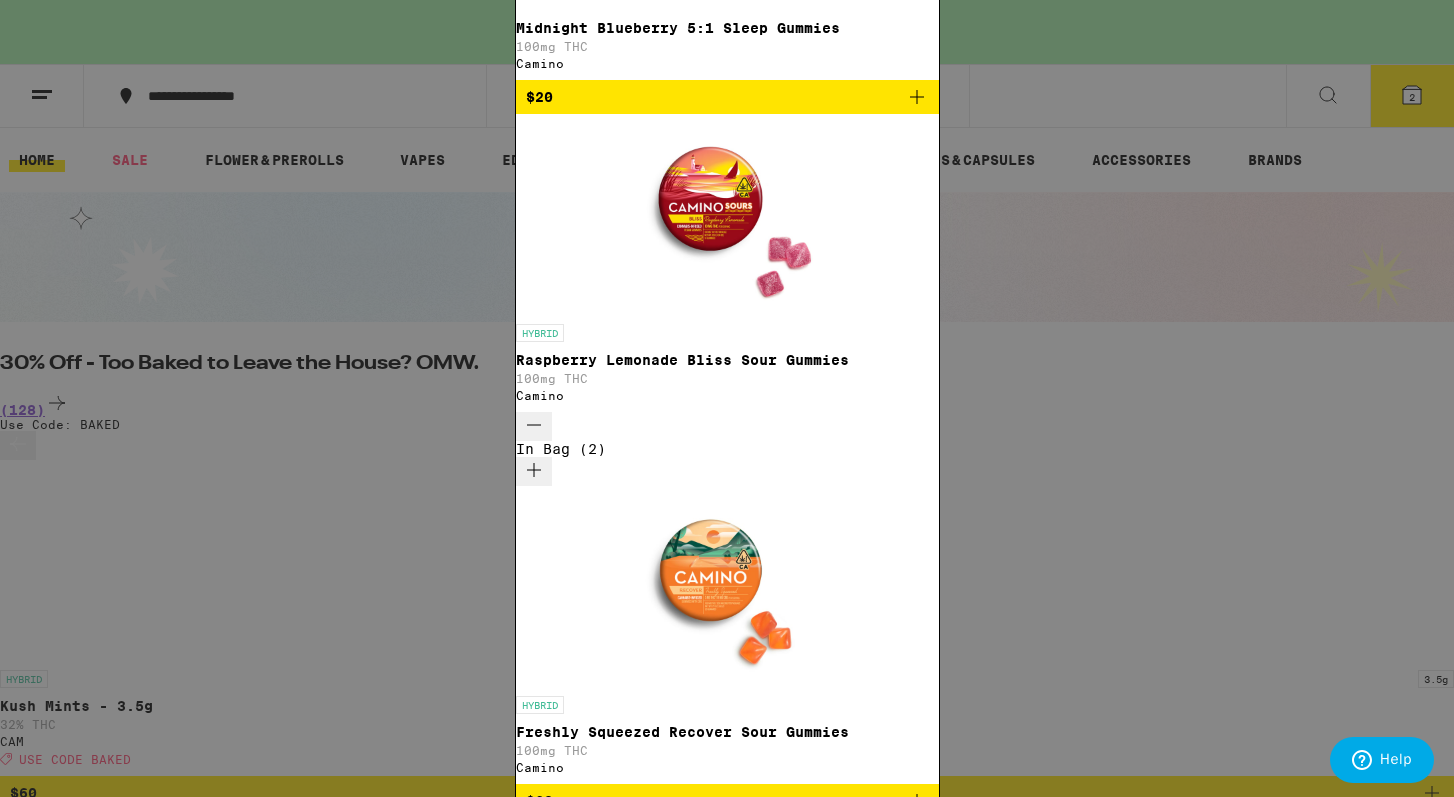 click at bounding box center (727, -2082) 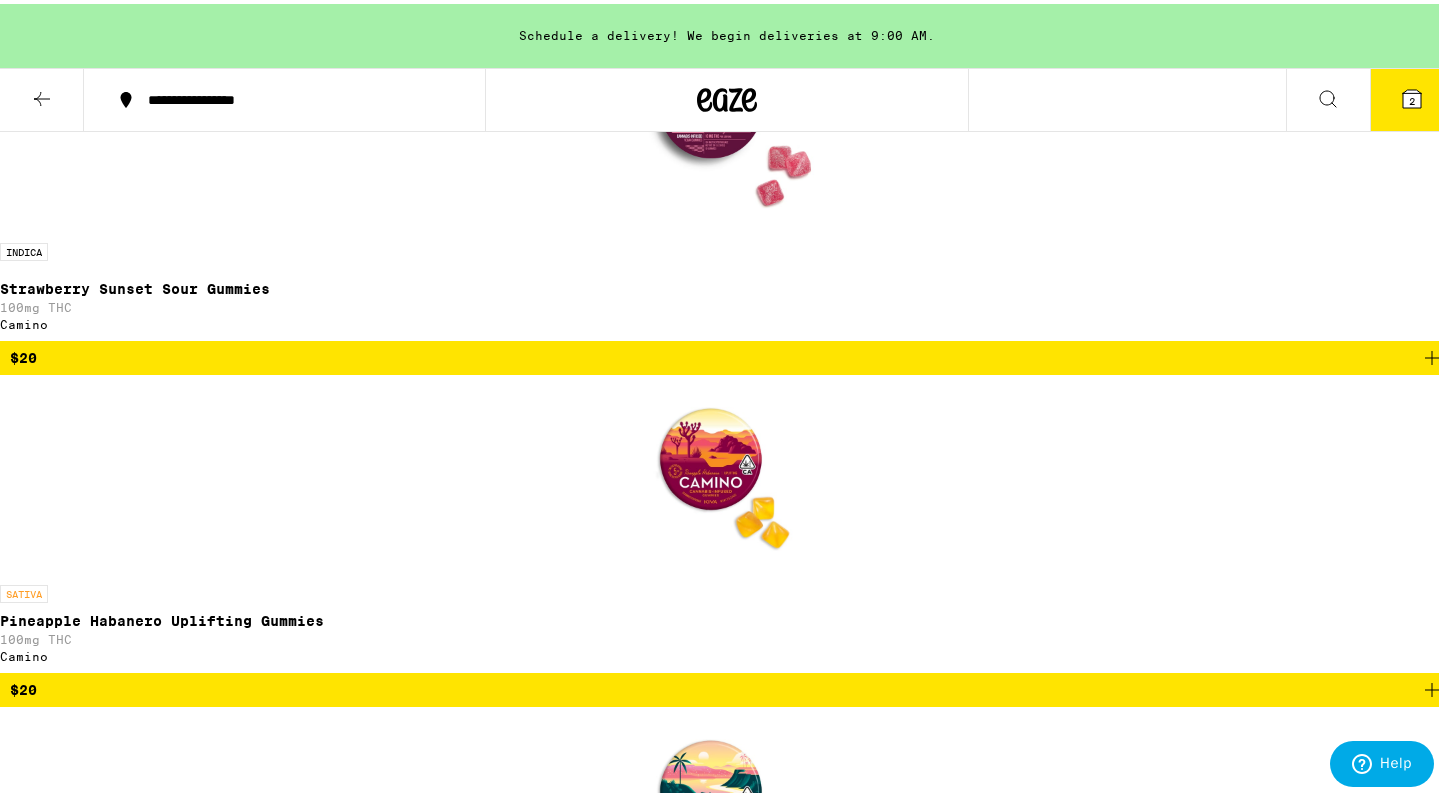 scroll, scrollTop: 1124, scrollLeft: 0, axis: vertical 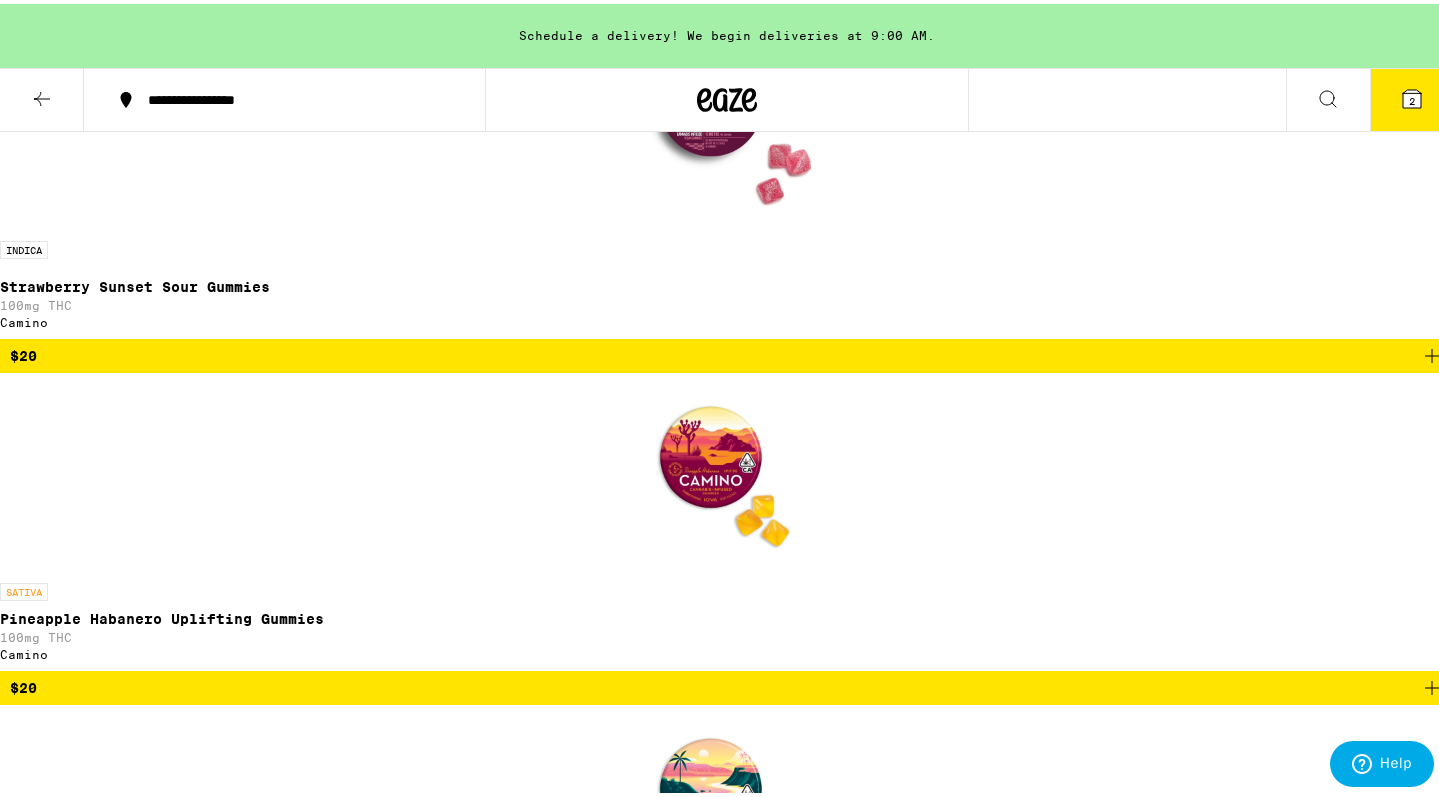 click at bounding box center [727, 3148] 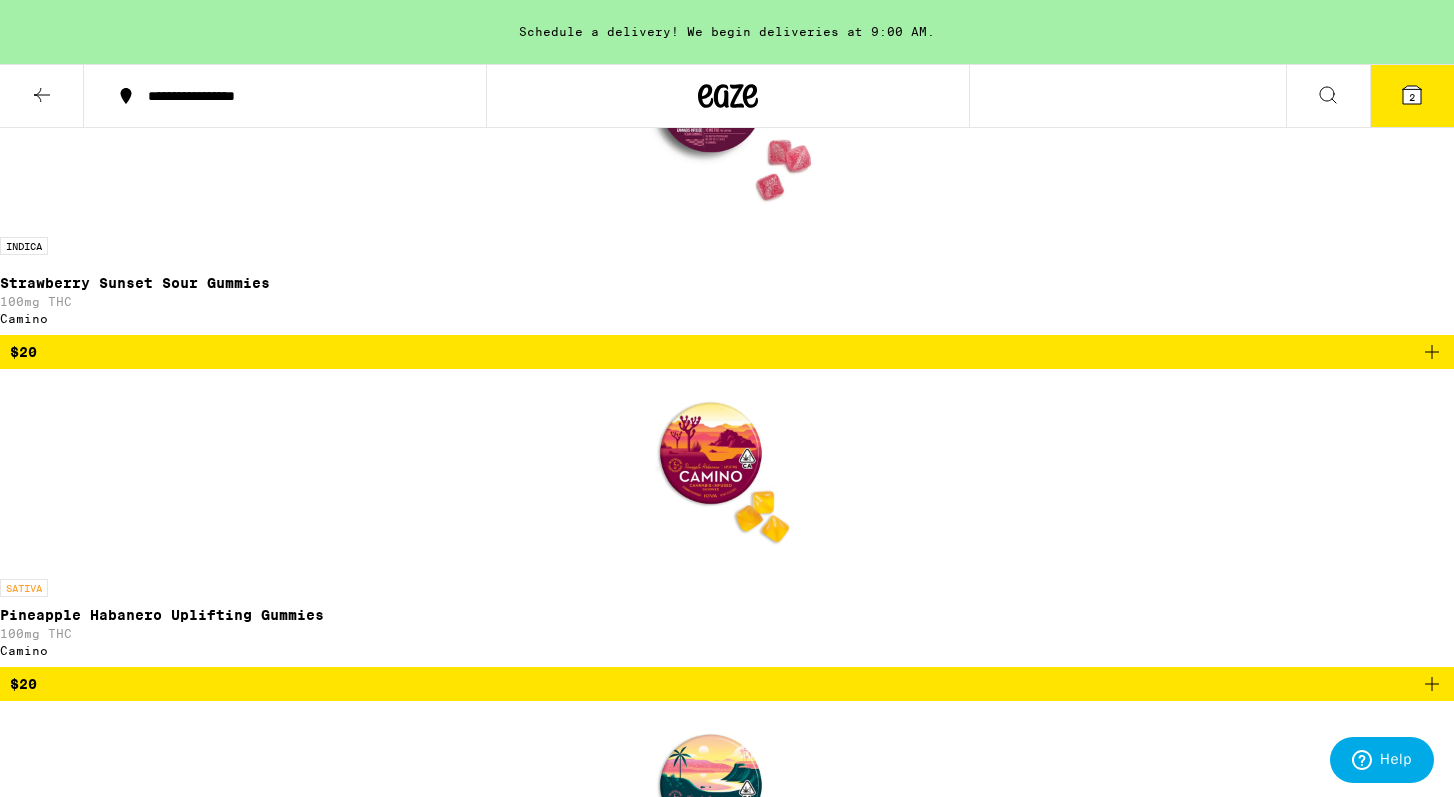 click 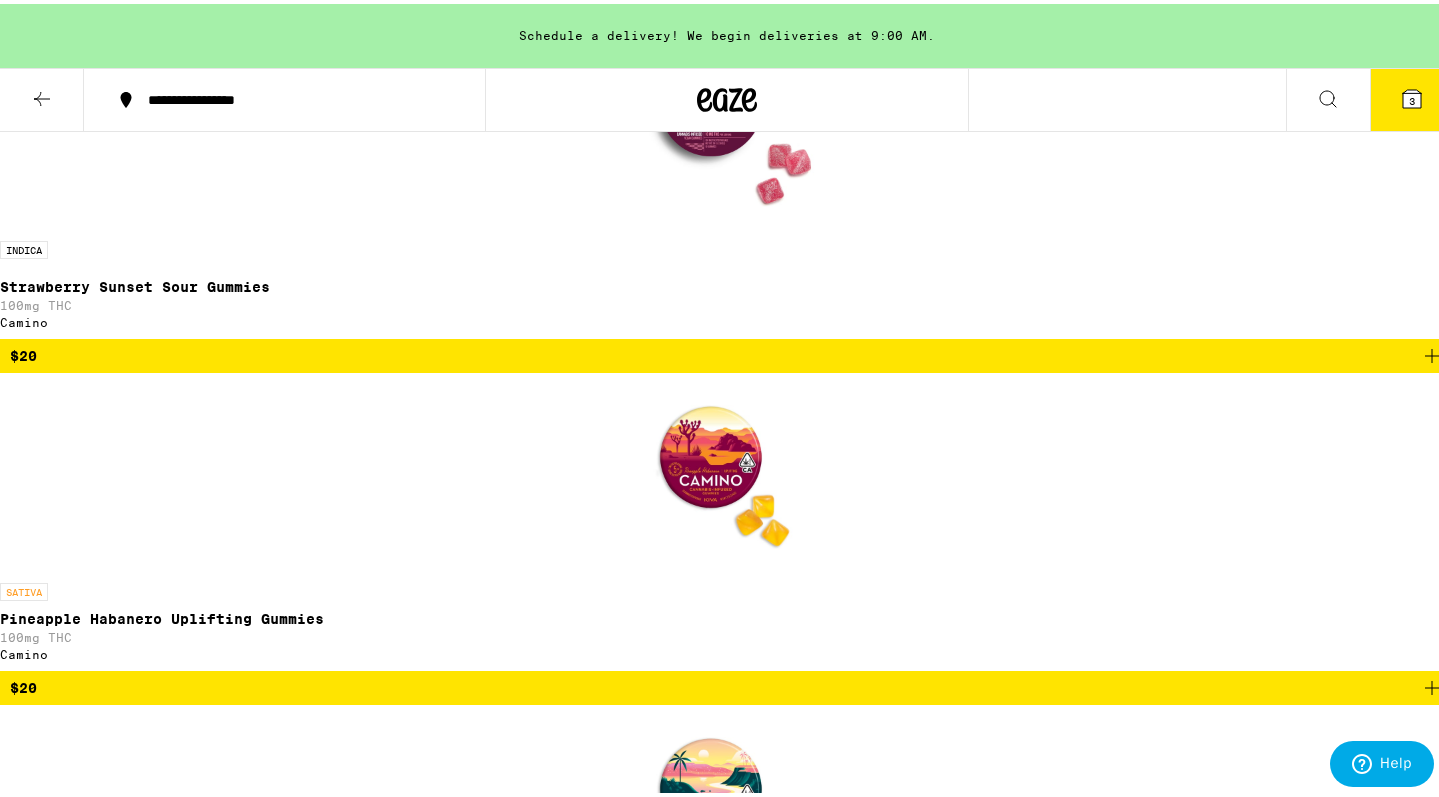 click at bounding box center (727, 3520) 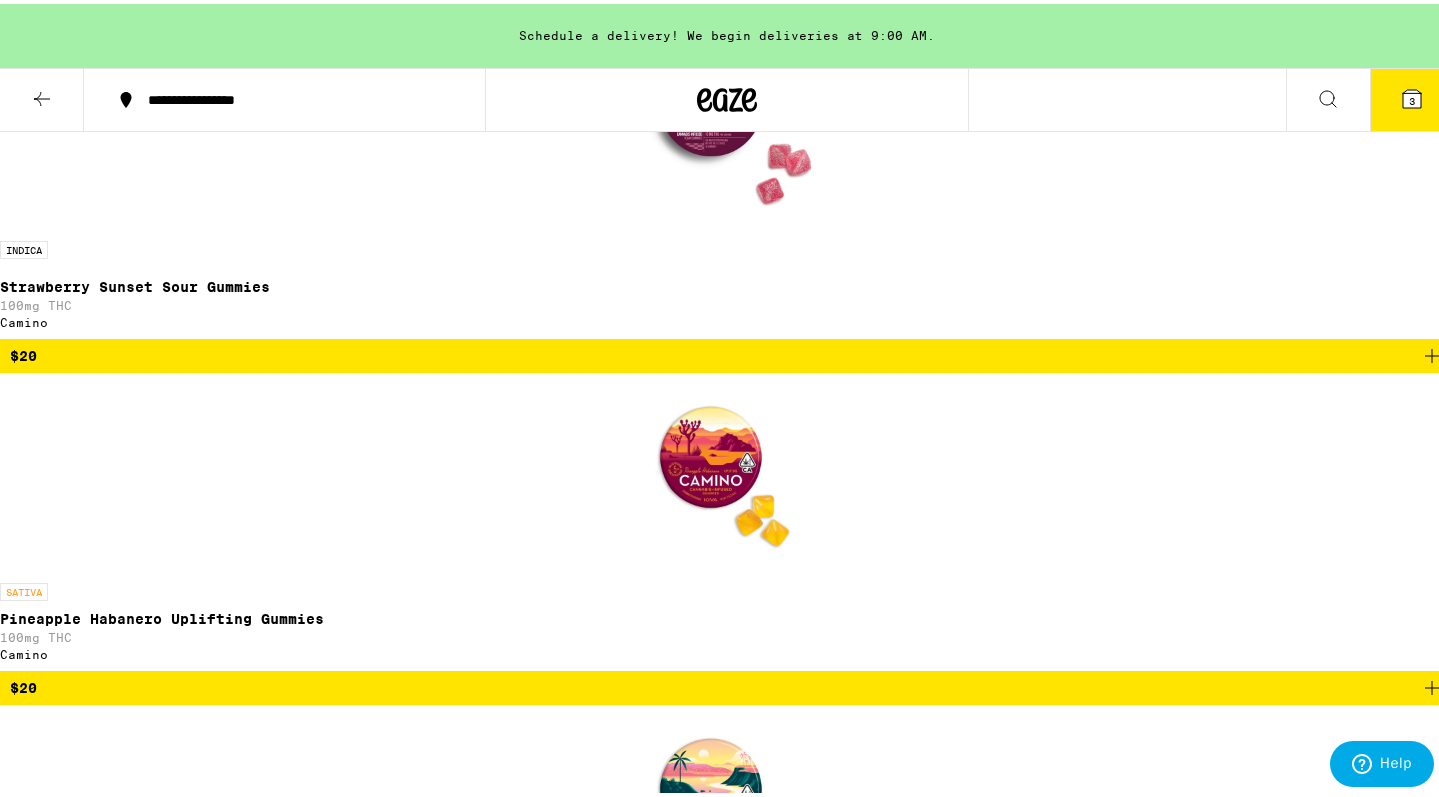 click at bounding box center (727, 3520) 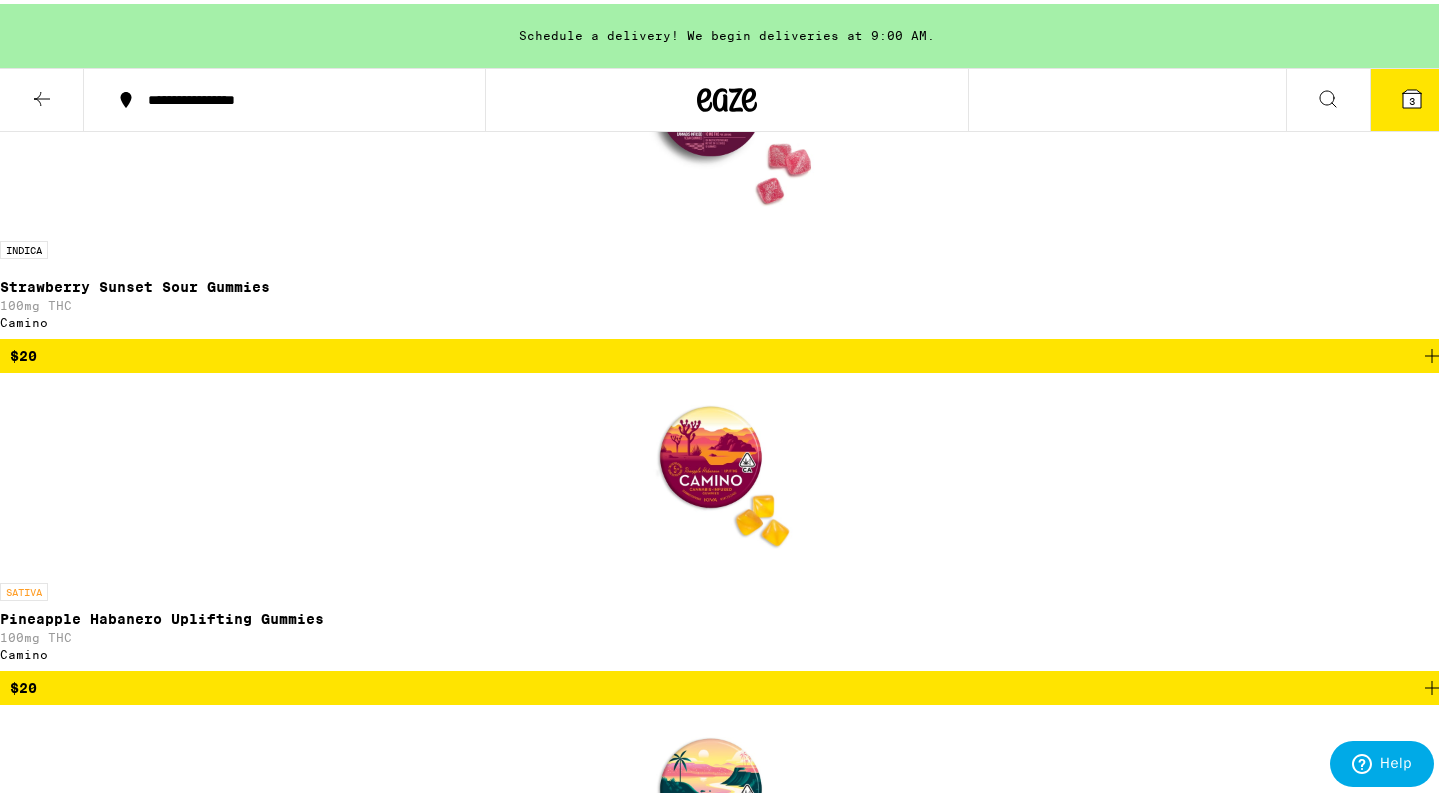 click at bounding box center [727, 2816] 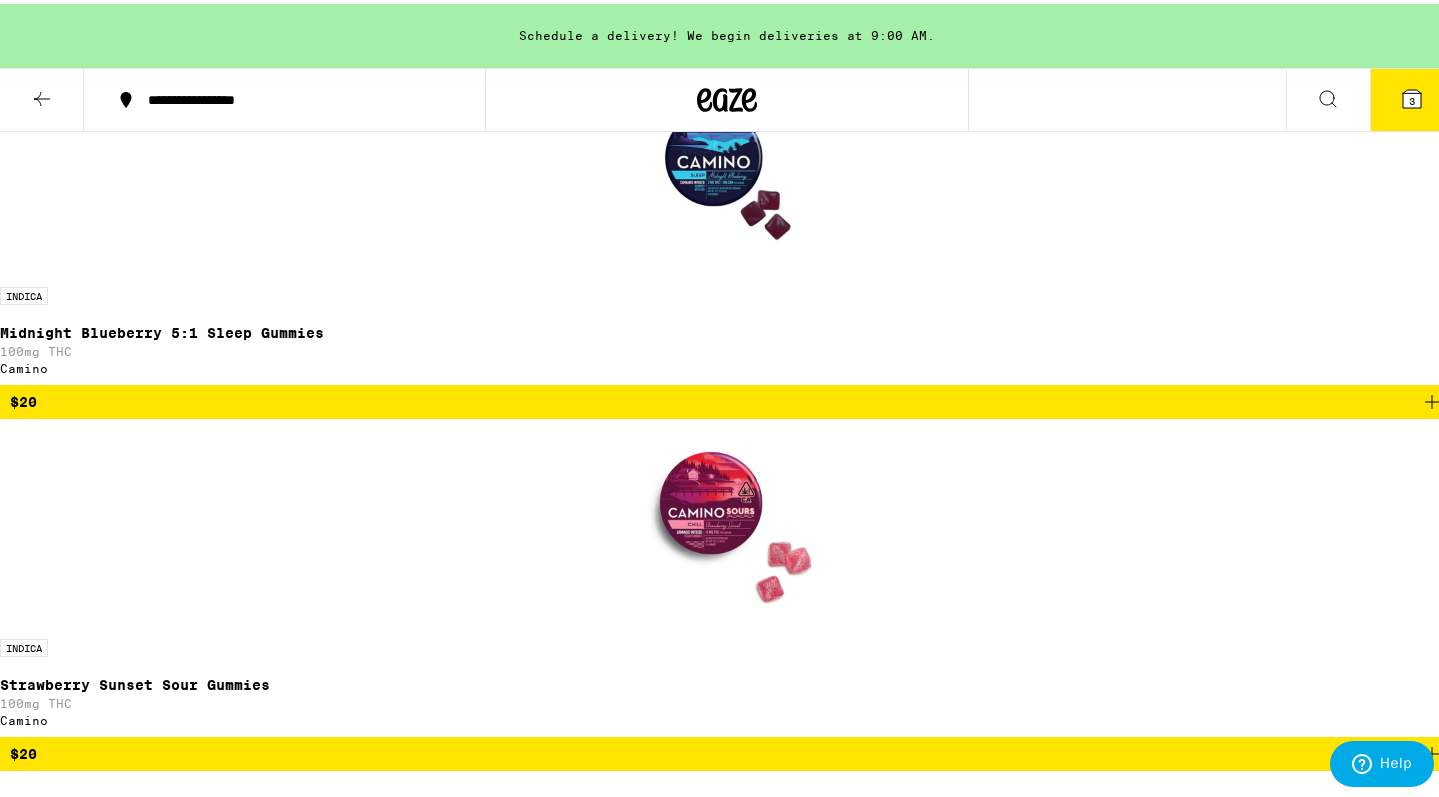click at bounding box center [727, 2899] 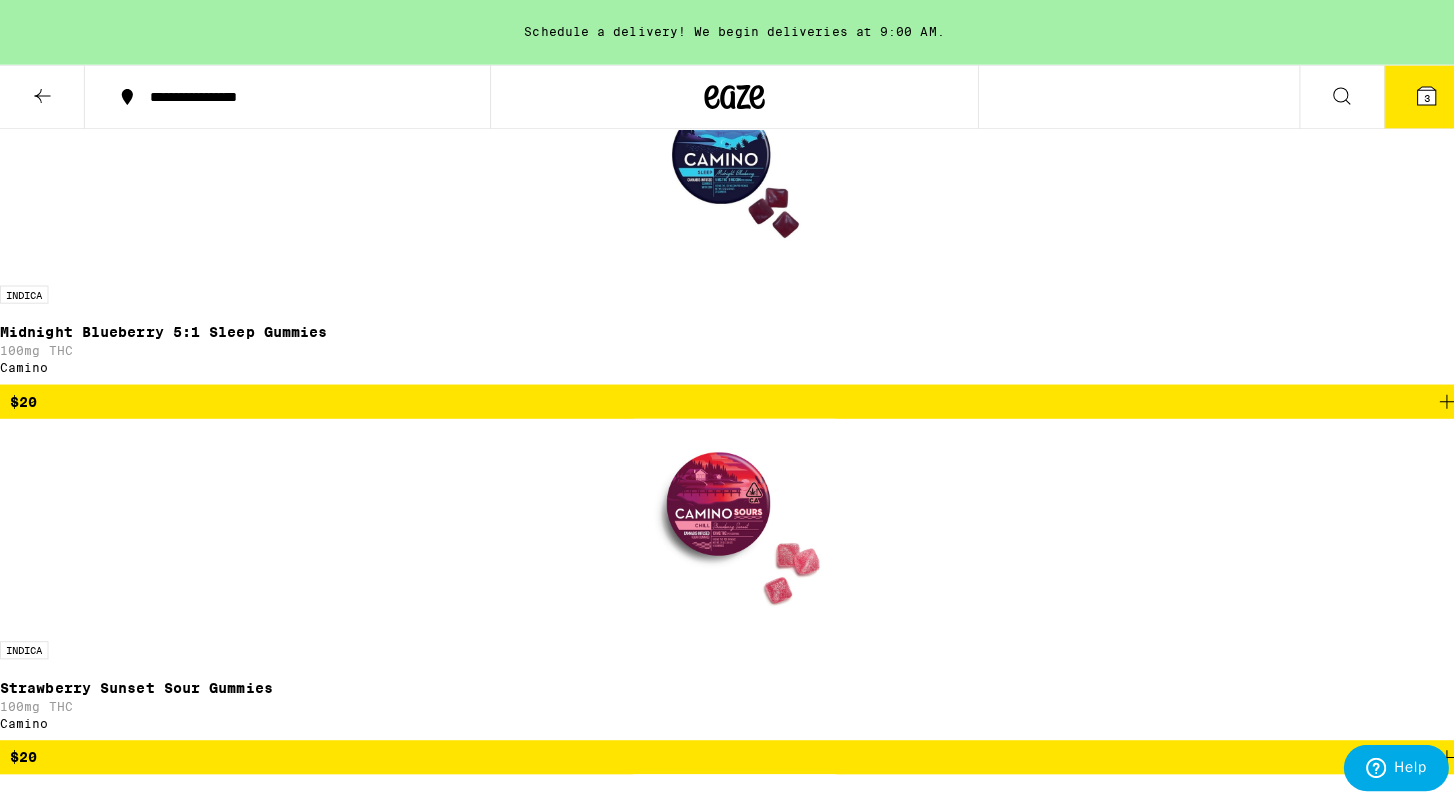 scroll, scrollTop: 720, scrollLeft: 0, axis: vertical 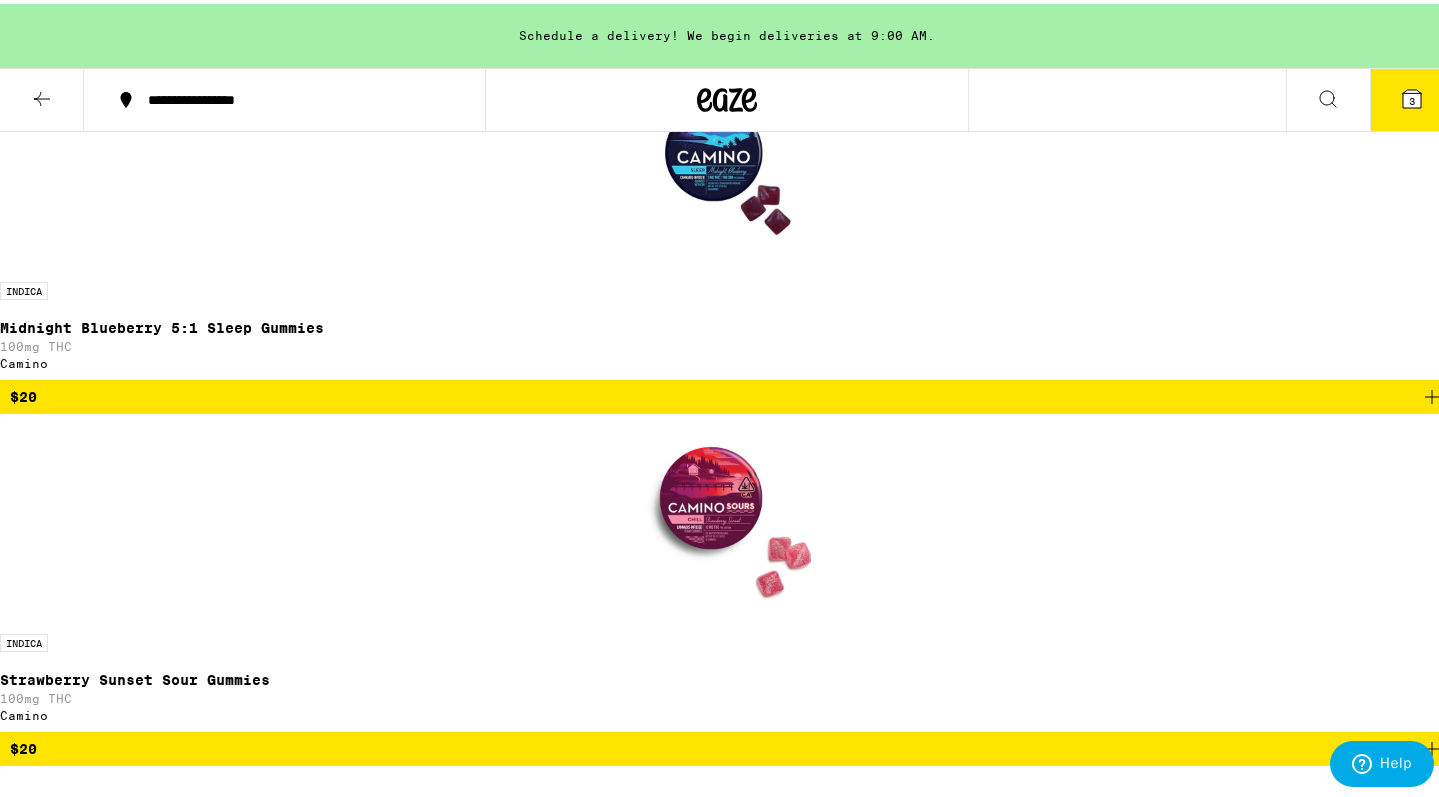 click 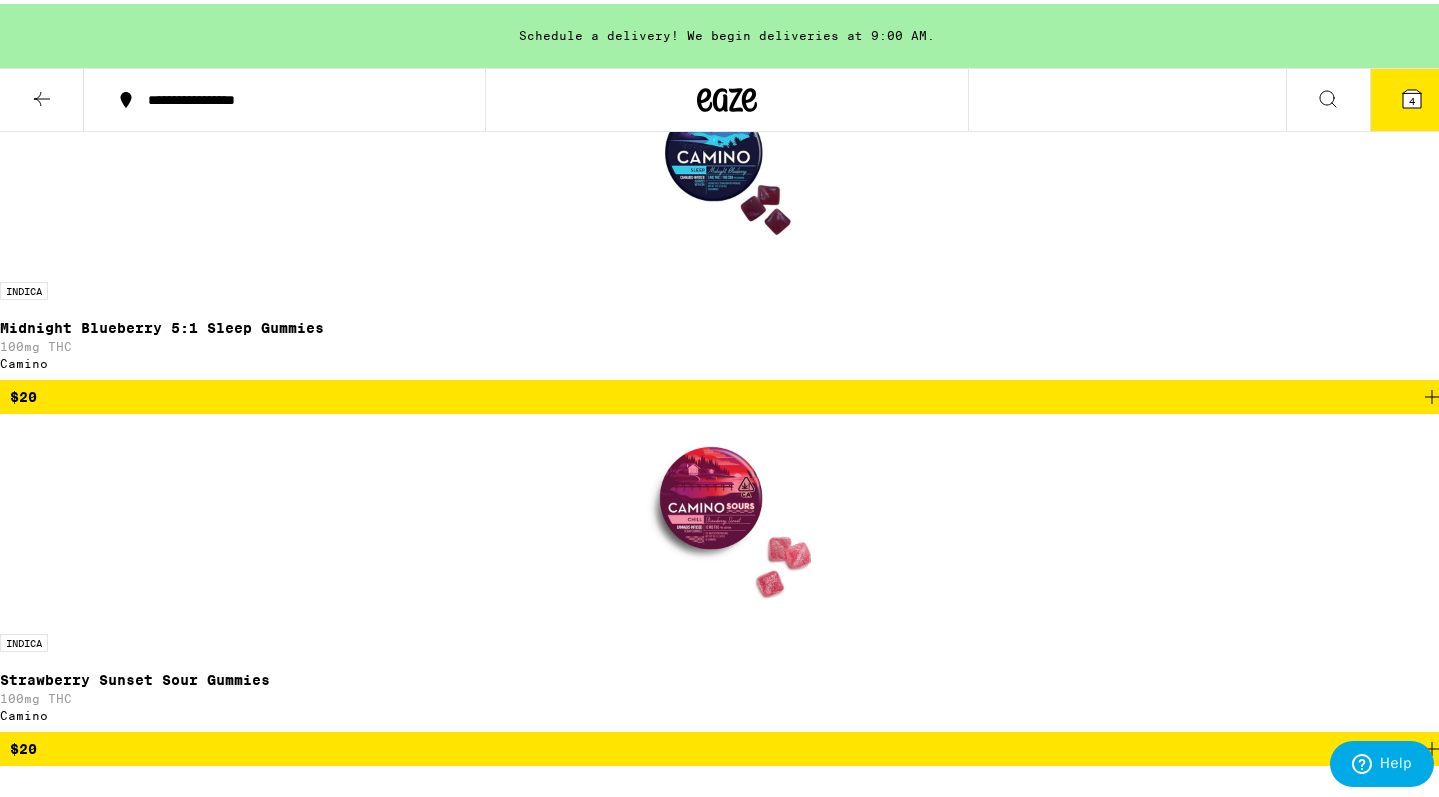 click at bounding box center (727, 2562) 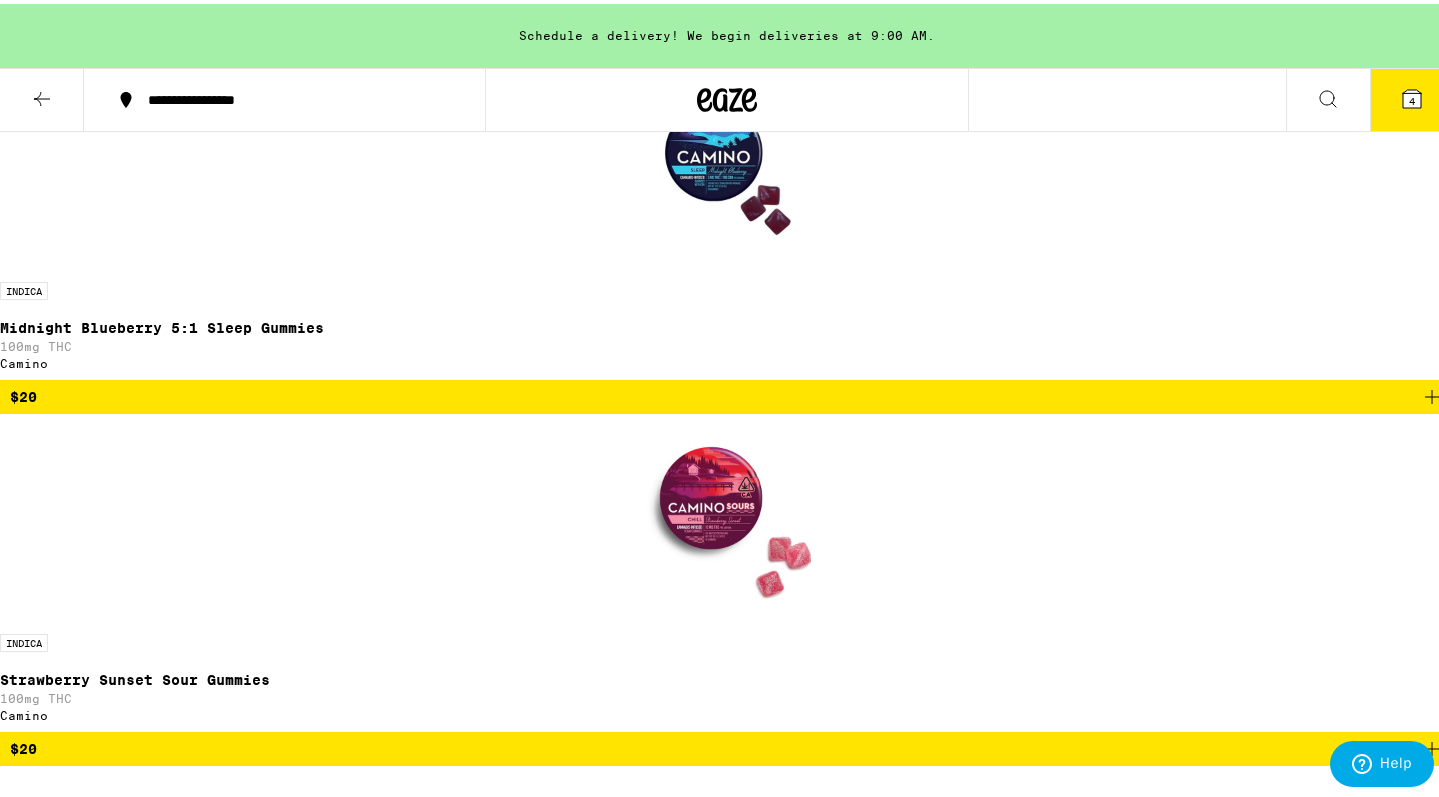 drag, startPoint x: 1186, startPoint y: 685, endPoint x: 1131, endPoint y: 671, distance: 56.753853 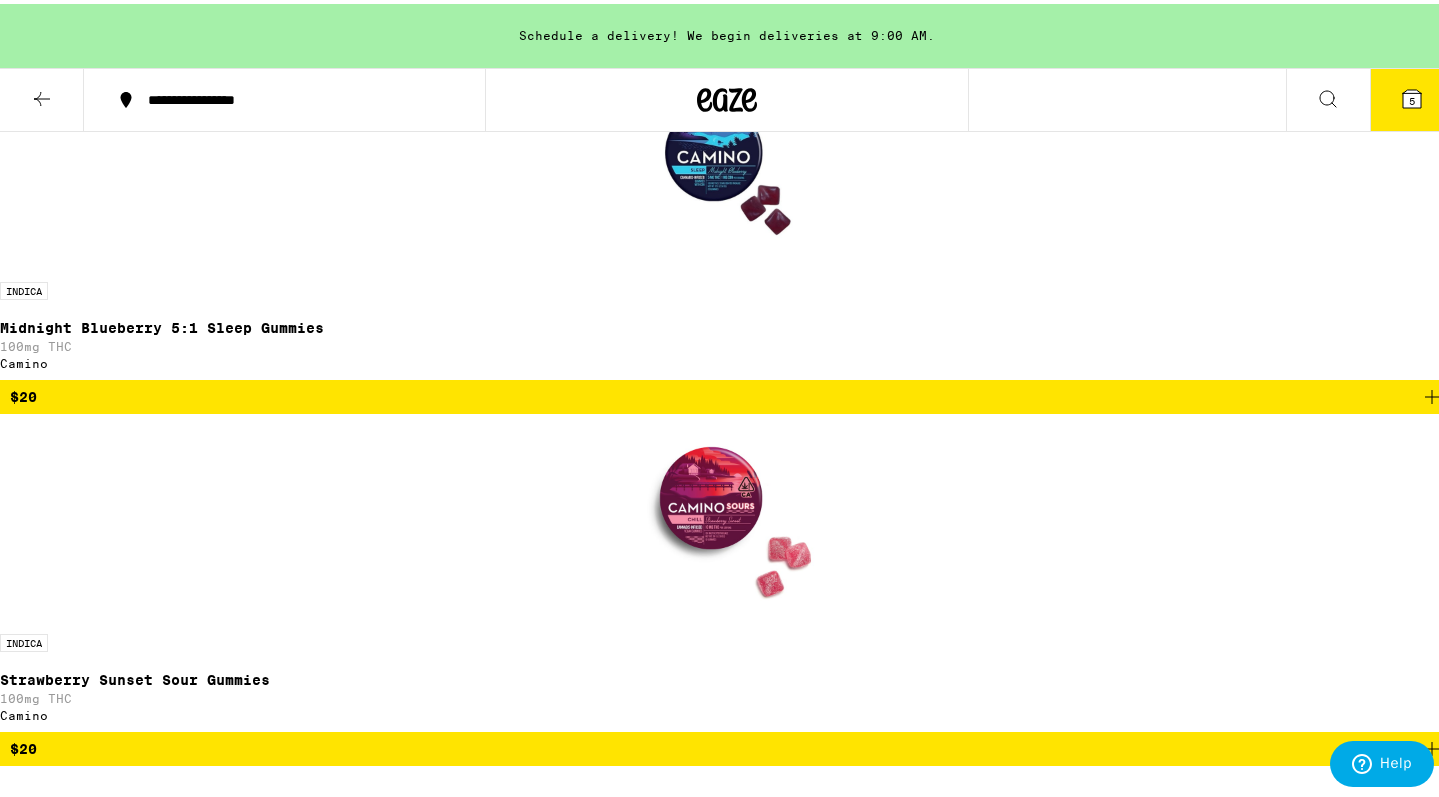 click at bounding box center [727, 1878] 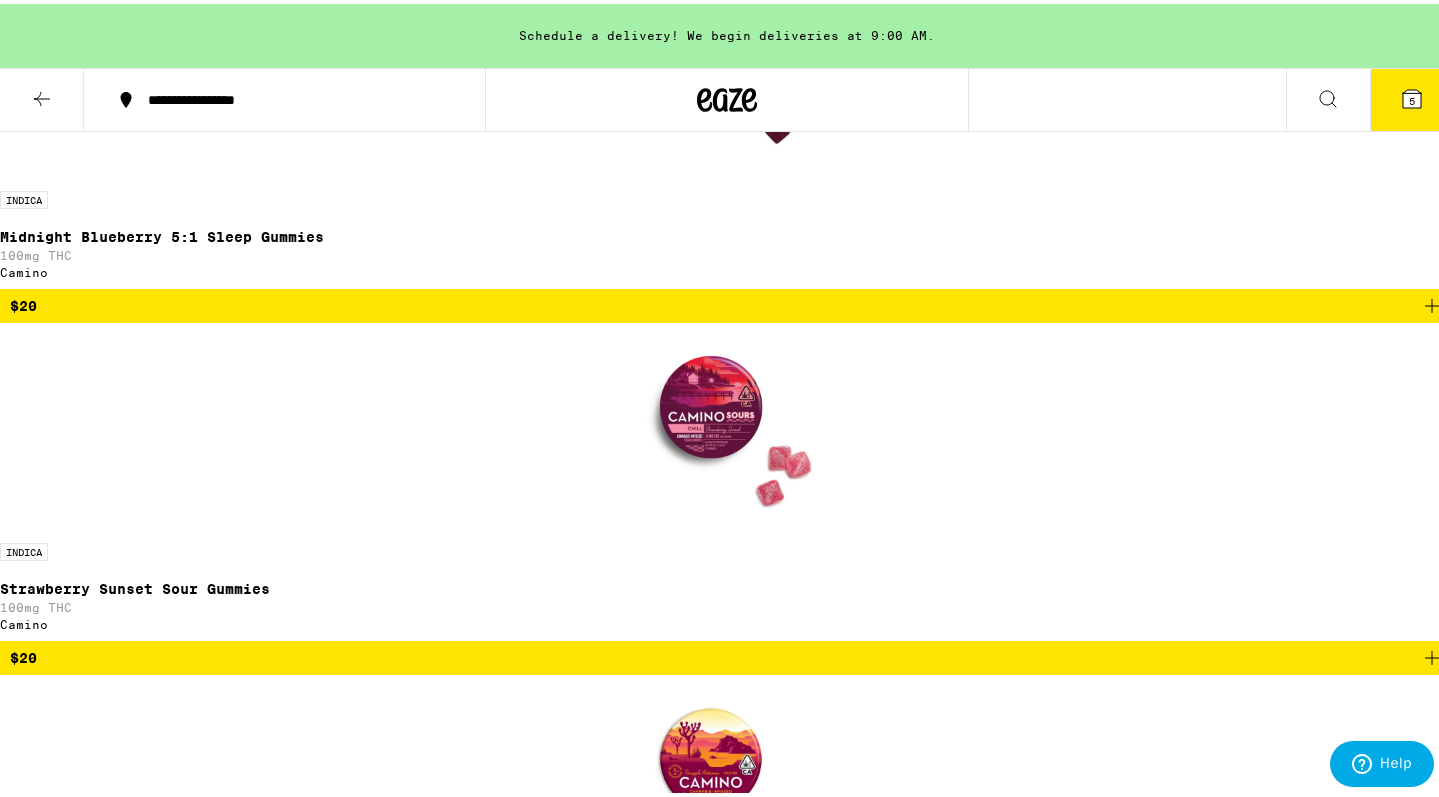 scroll, scrollTop: 888, scrollLeft: 0, axis: vertical 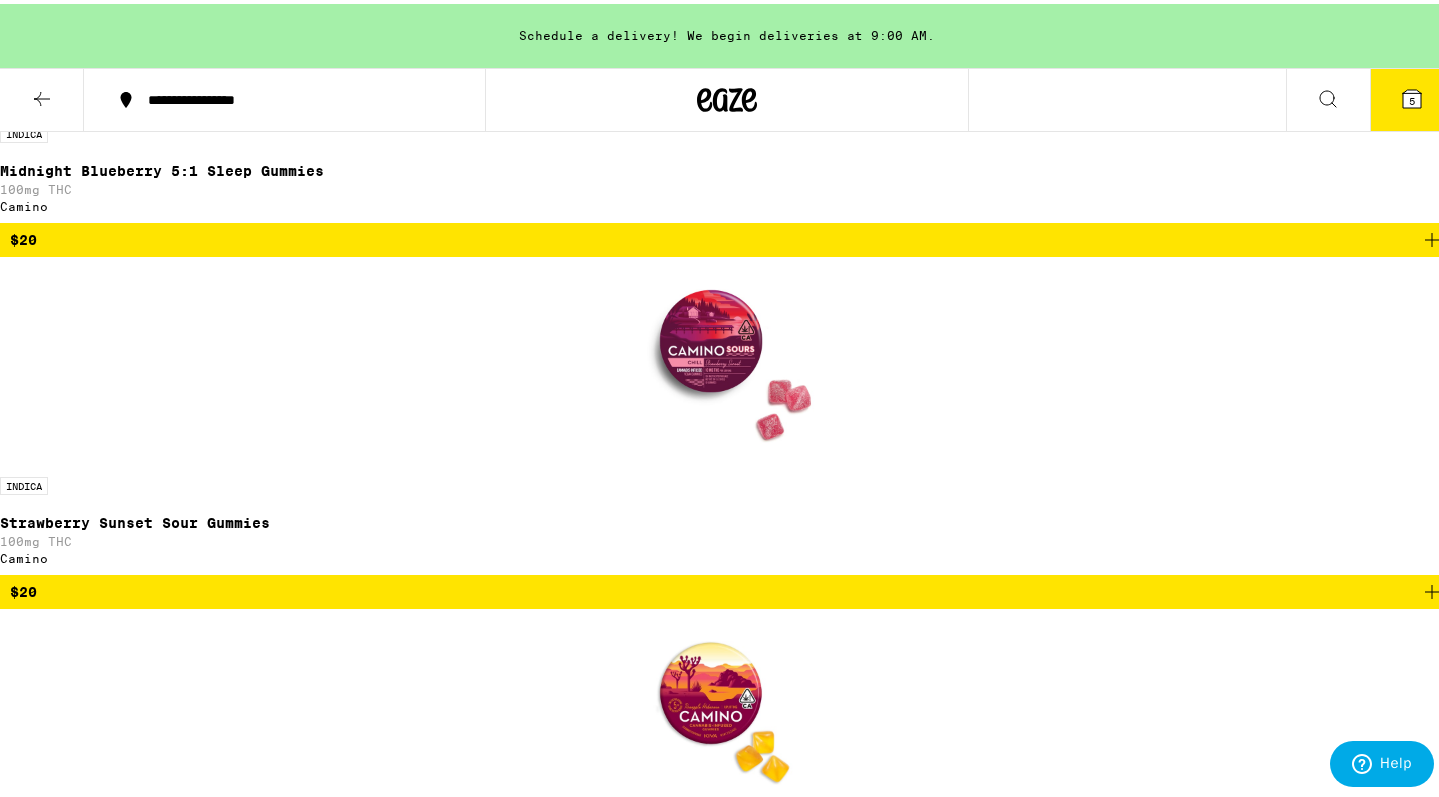 click 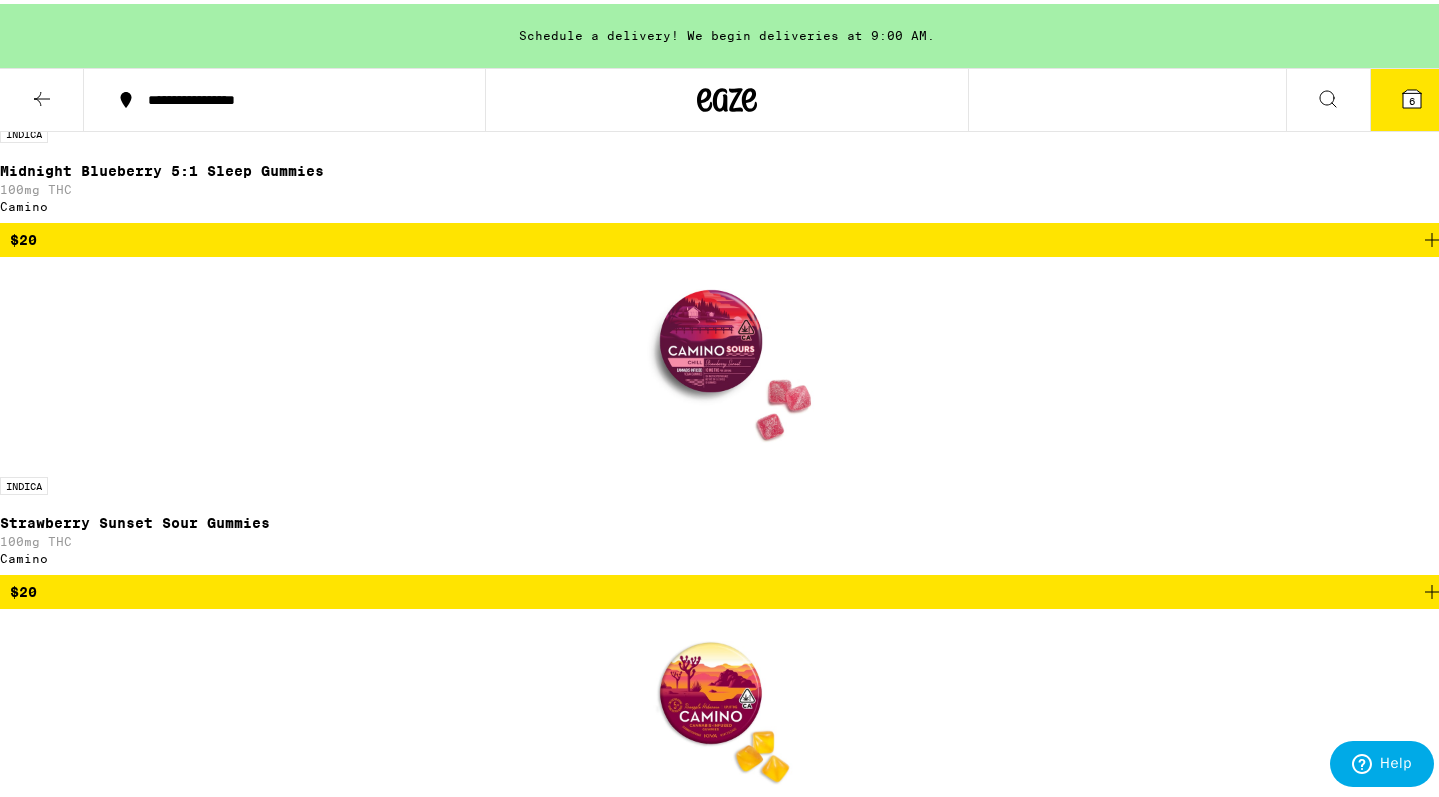click 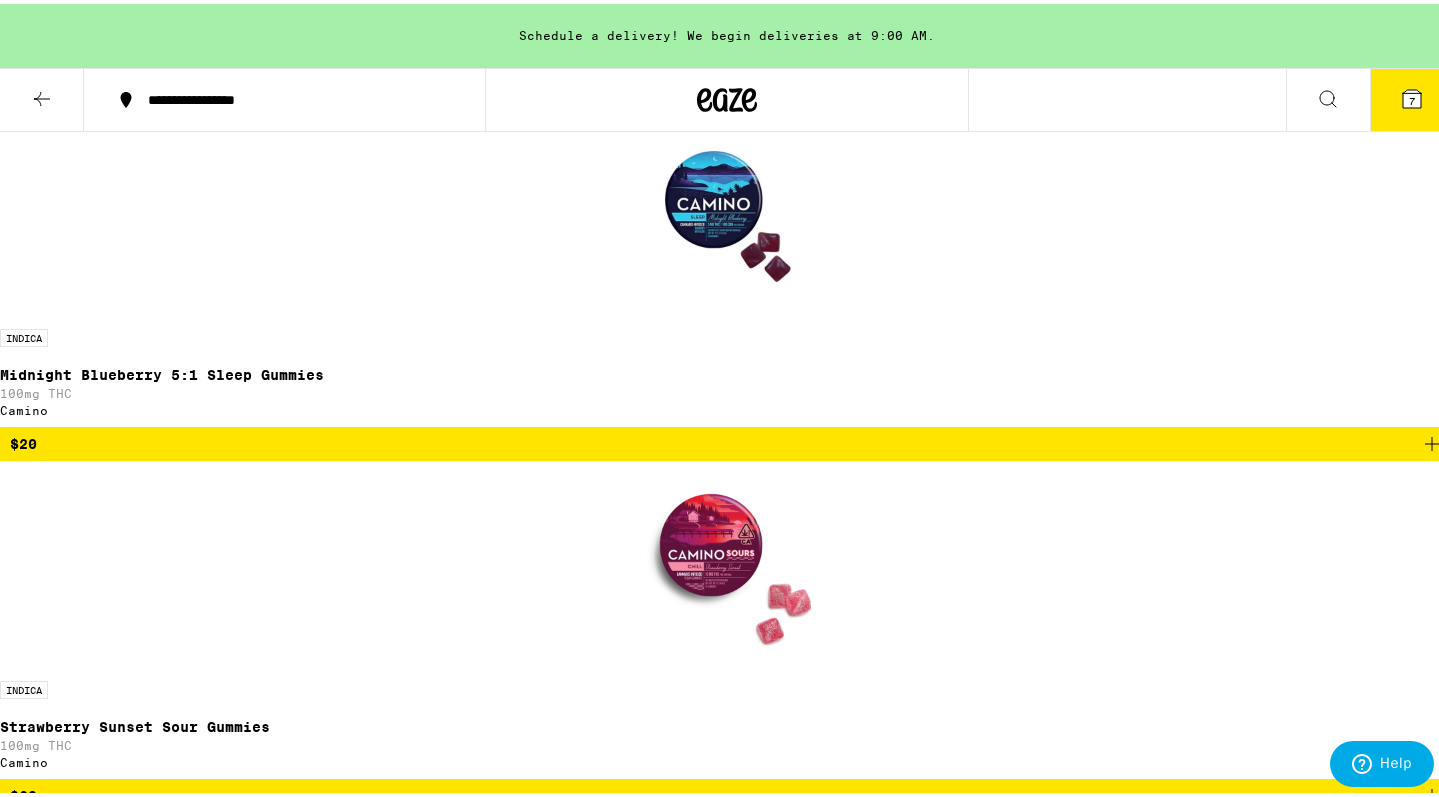 scroll, scrollTop: 556, scrollLeft: 0, axis: vertical 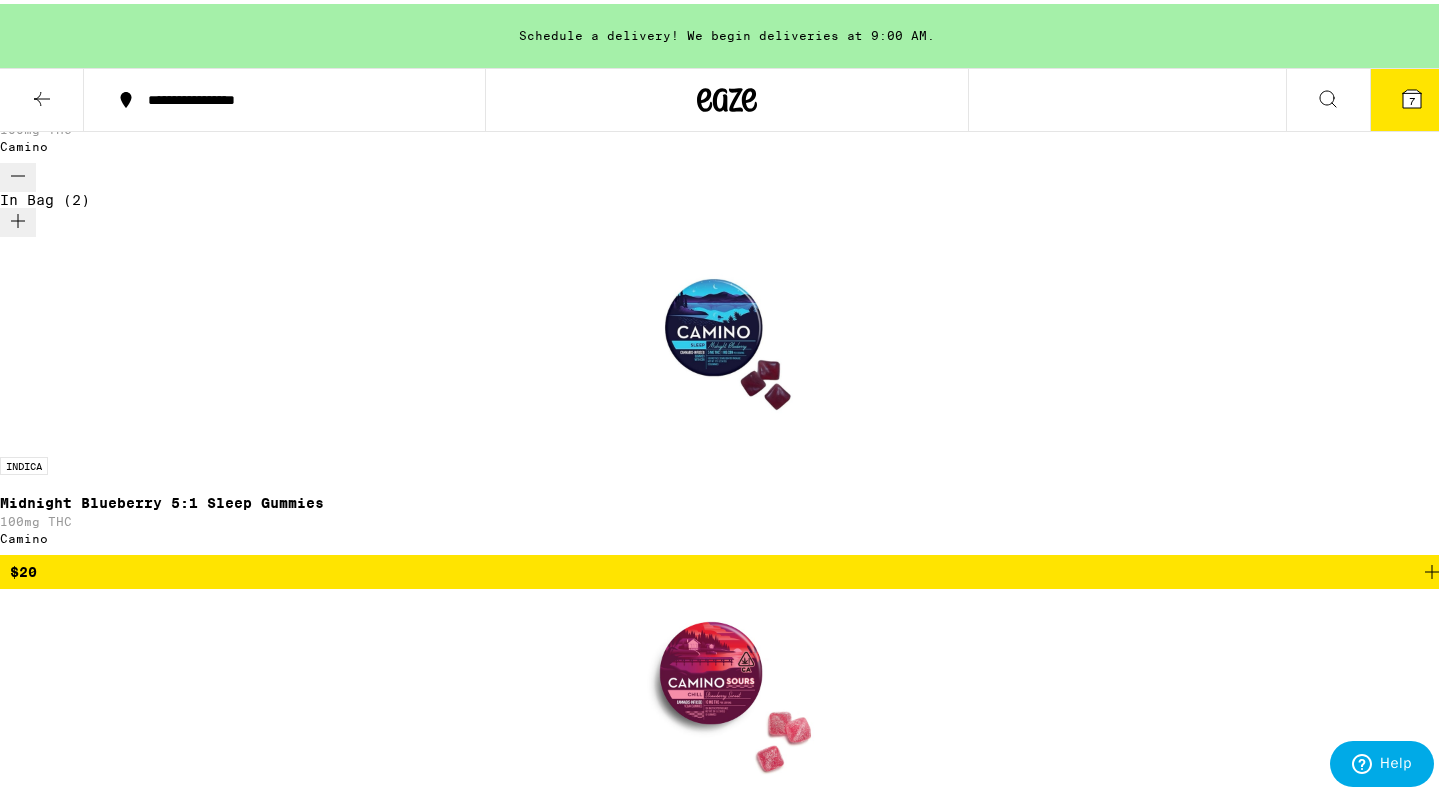 click 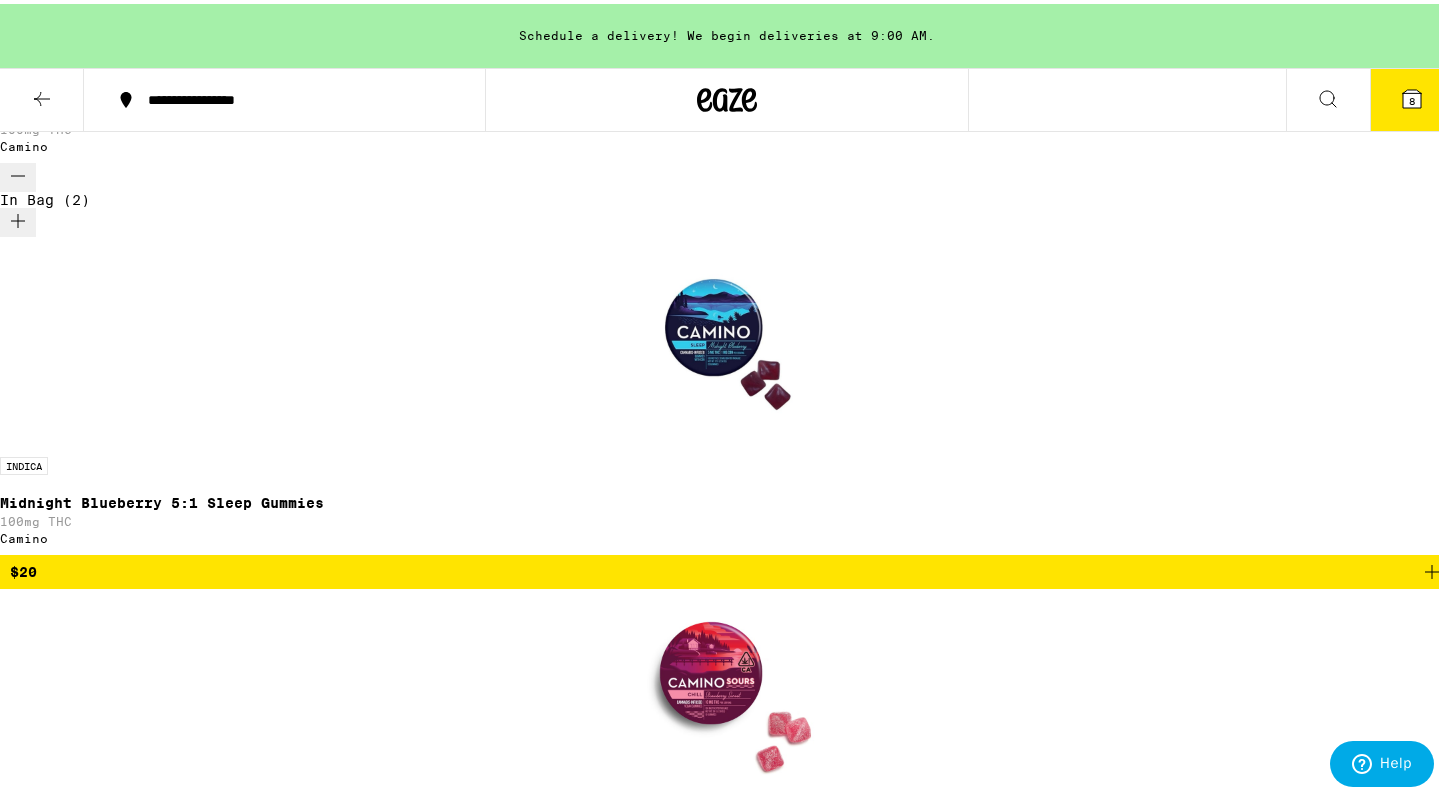 click at bounding box center (727, 1037) 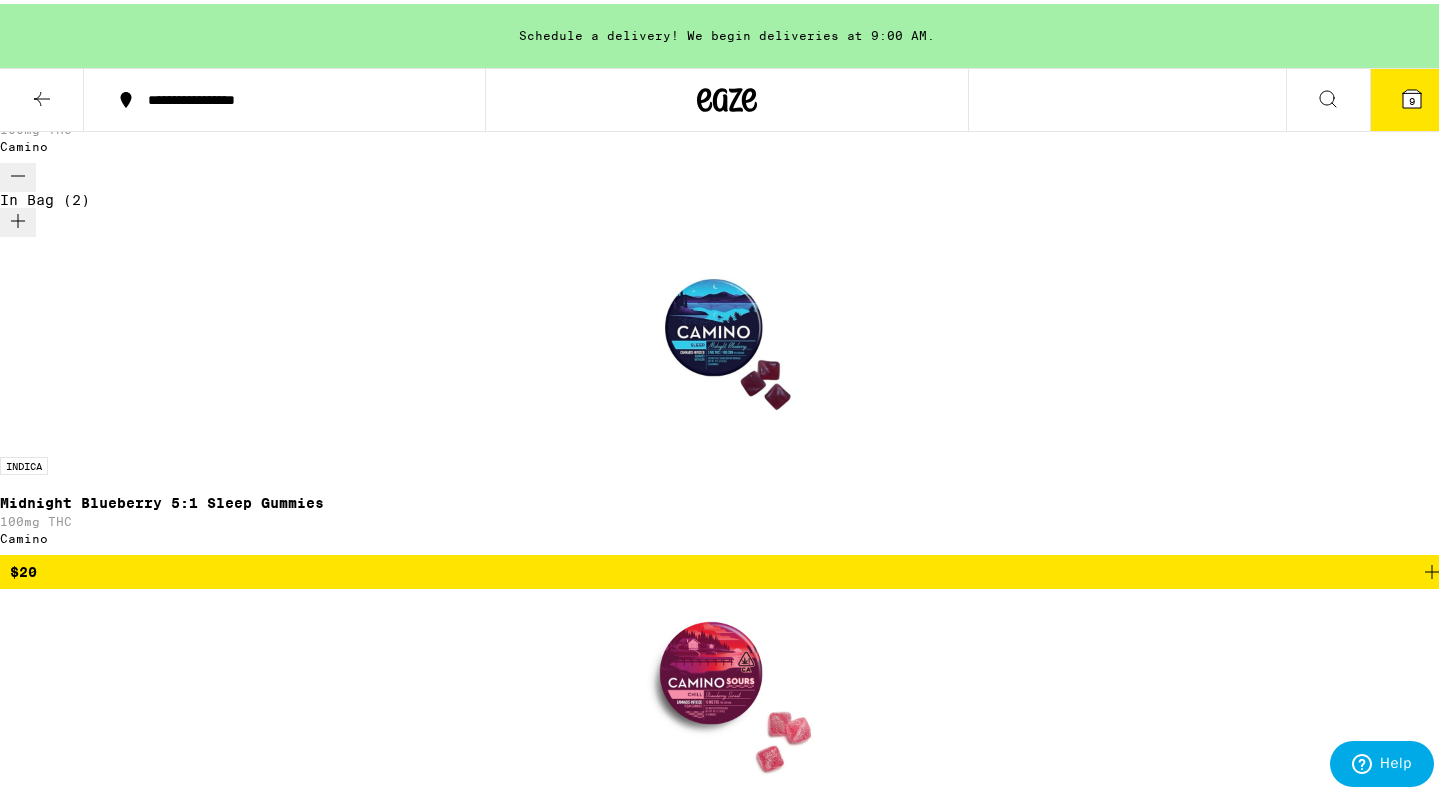 scroll, scrollTop: 565, scrollLeft: 0, axis: vertical 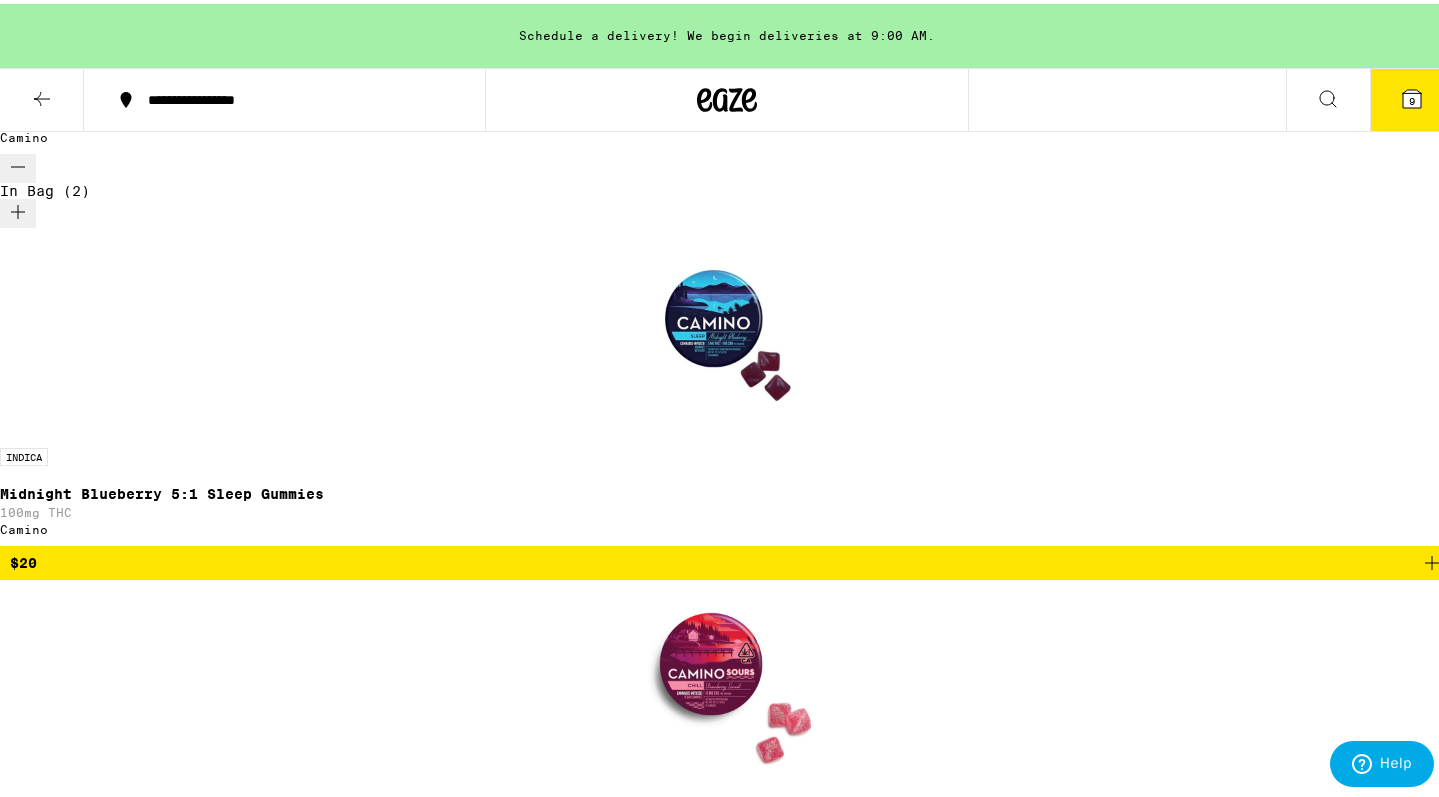 click 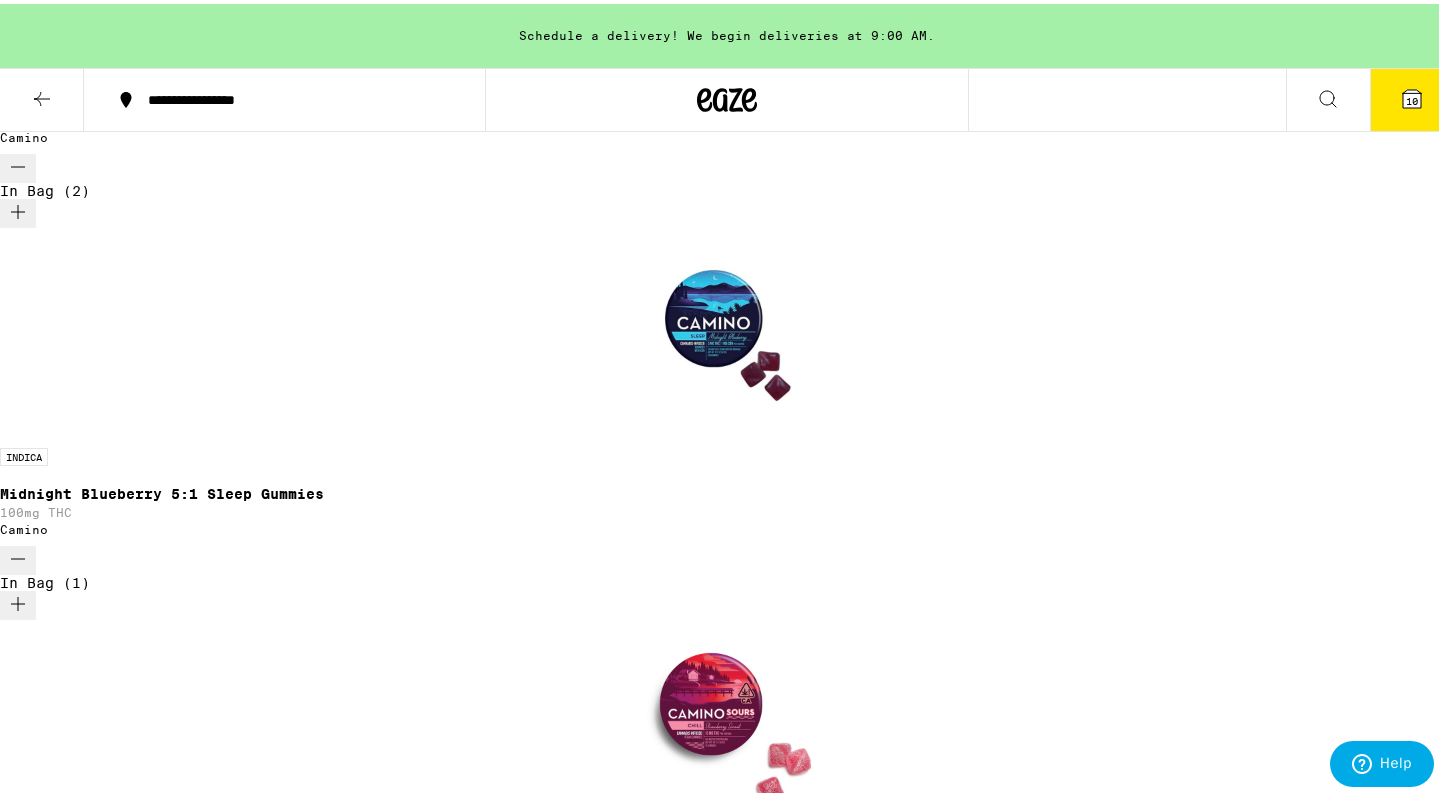 click 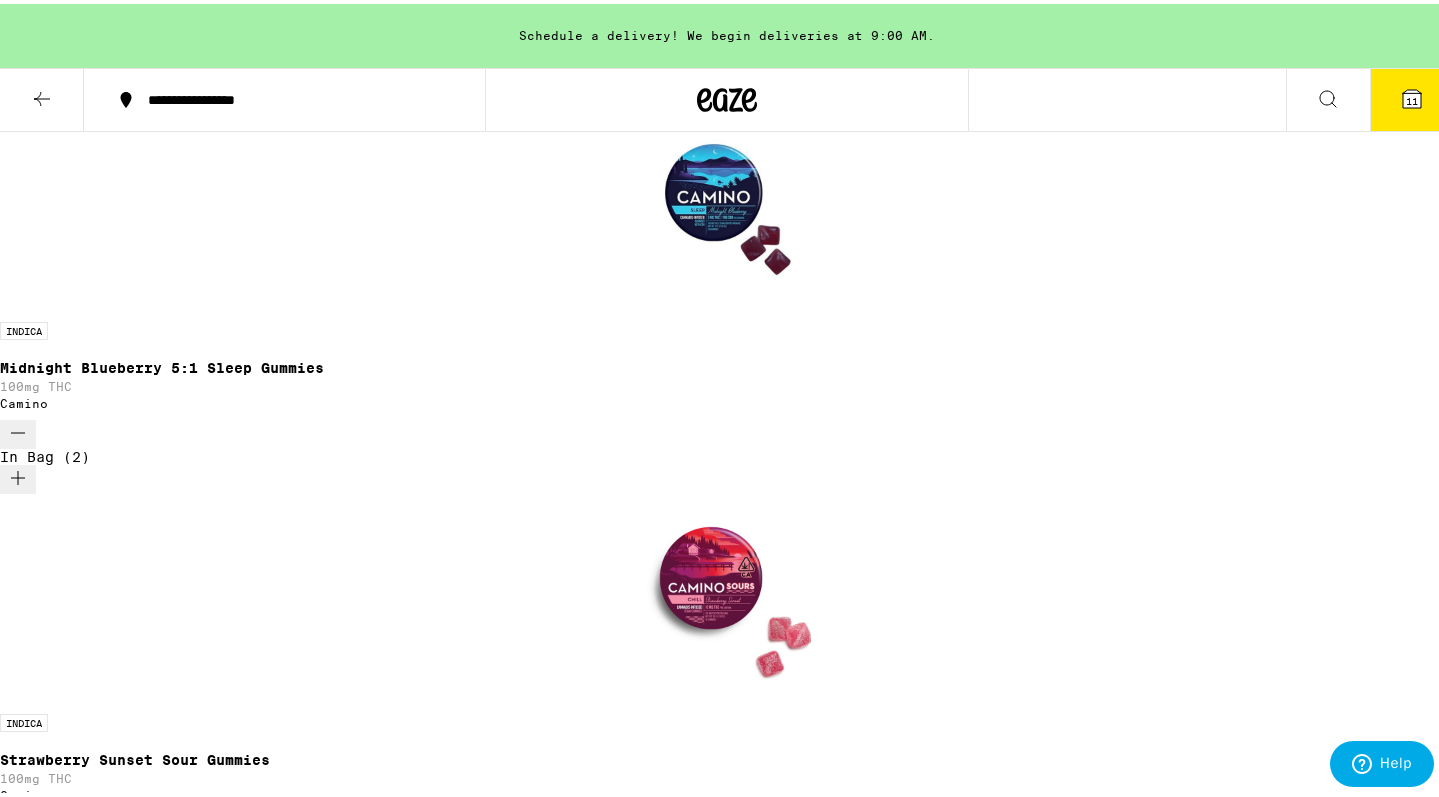 scroll, scrollTop: 697, scrollLeft: 0, axis: vertical 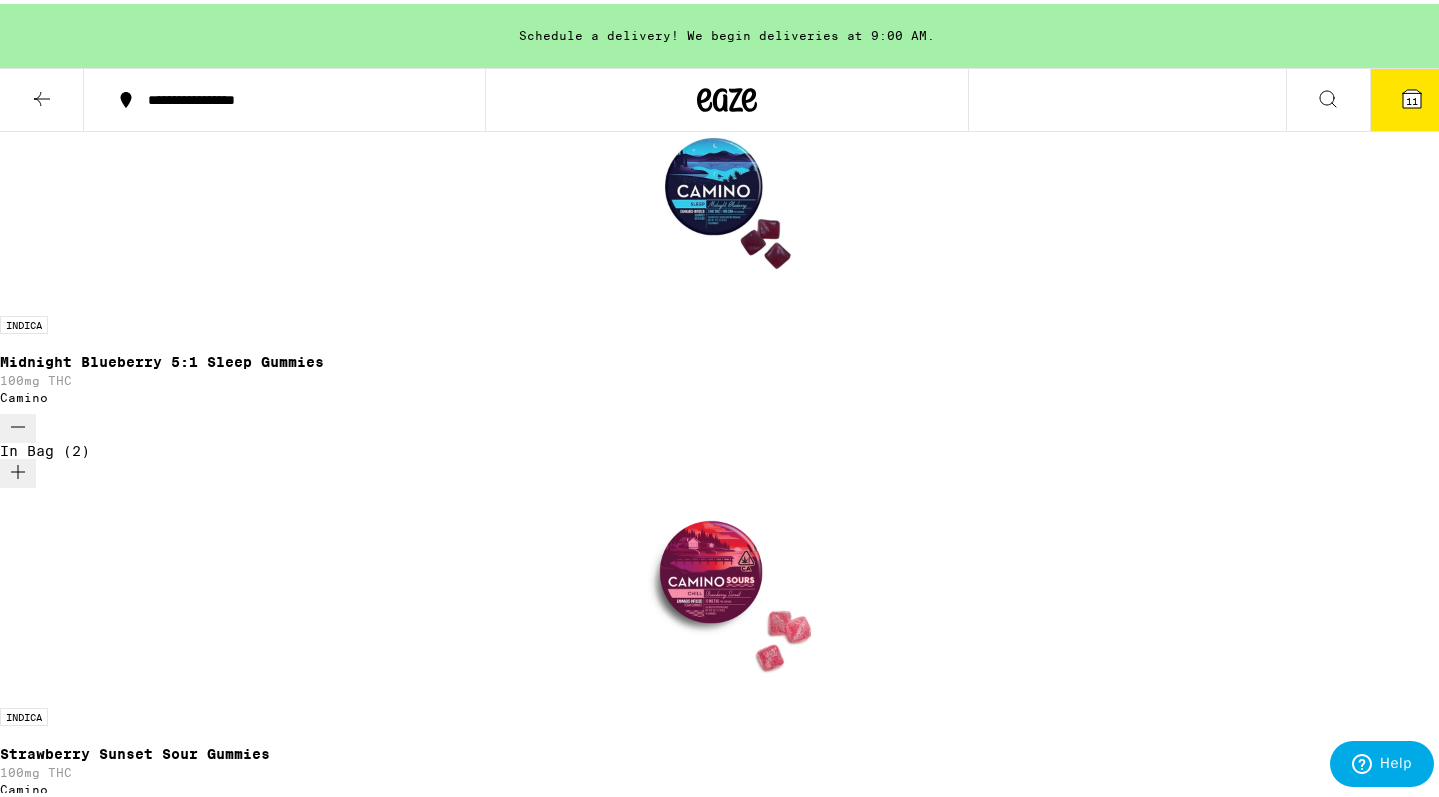 click 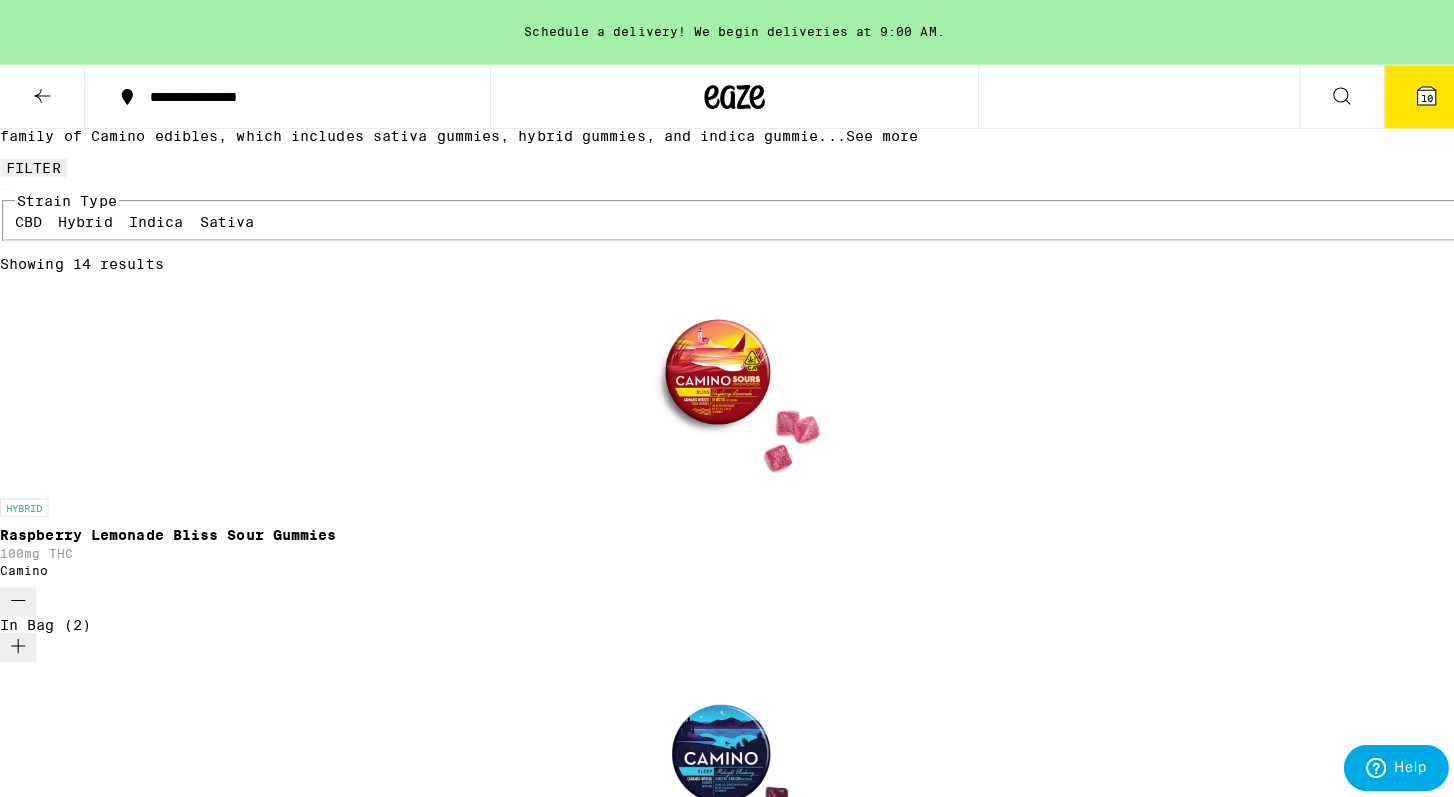 scroll, scrollTop: 0, scrollLeft: 0, axis: both 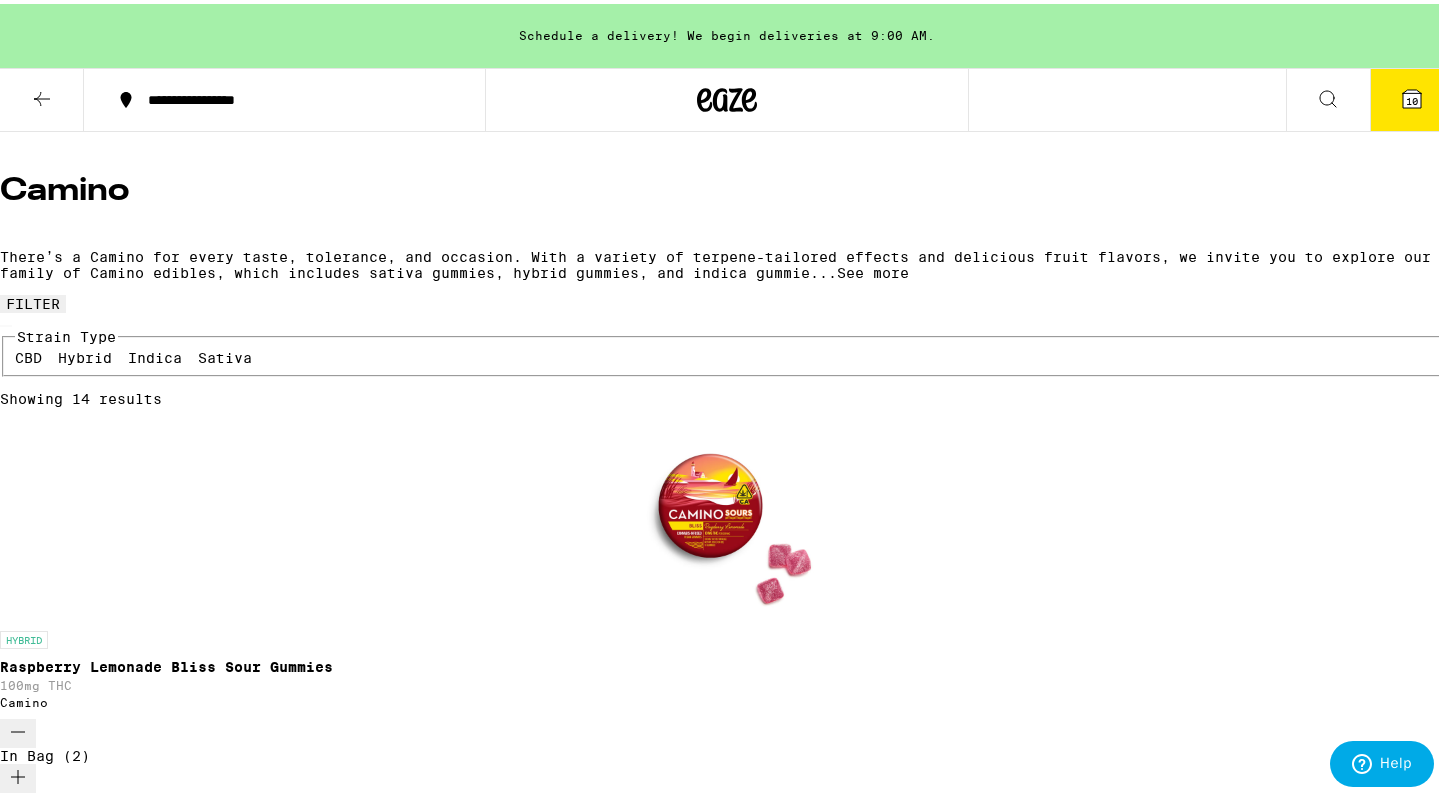 click on "10" at bounding box center (1412, 96) 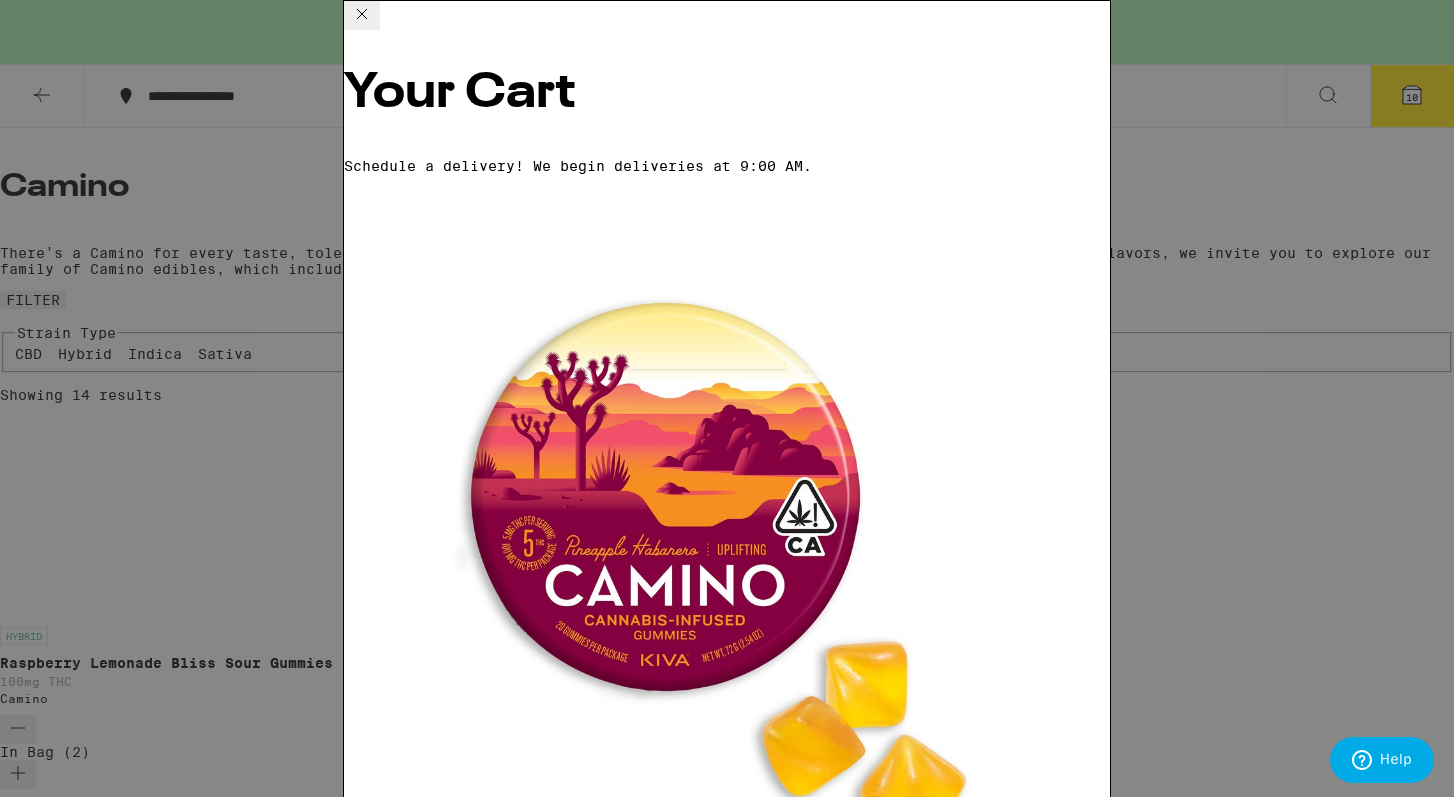 scroll, scrollTop: 93, scrollLeft: 0, axis: vertical 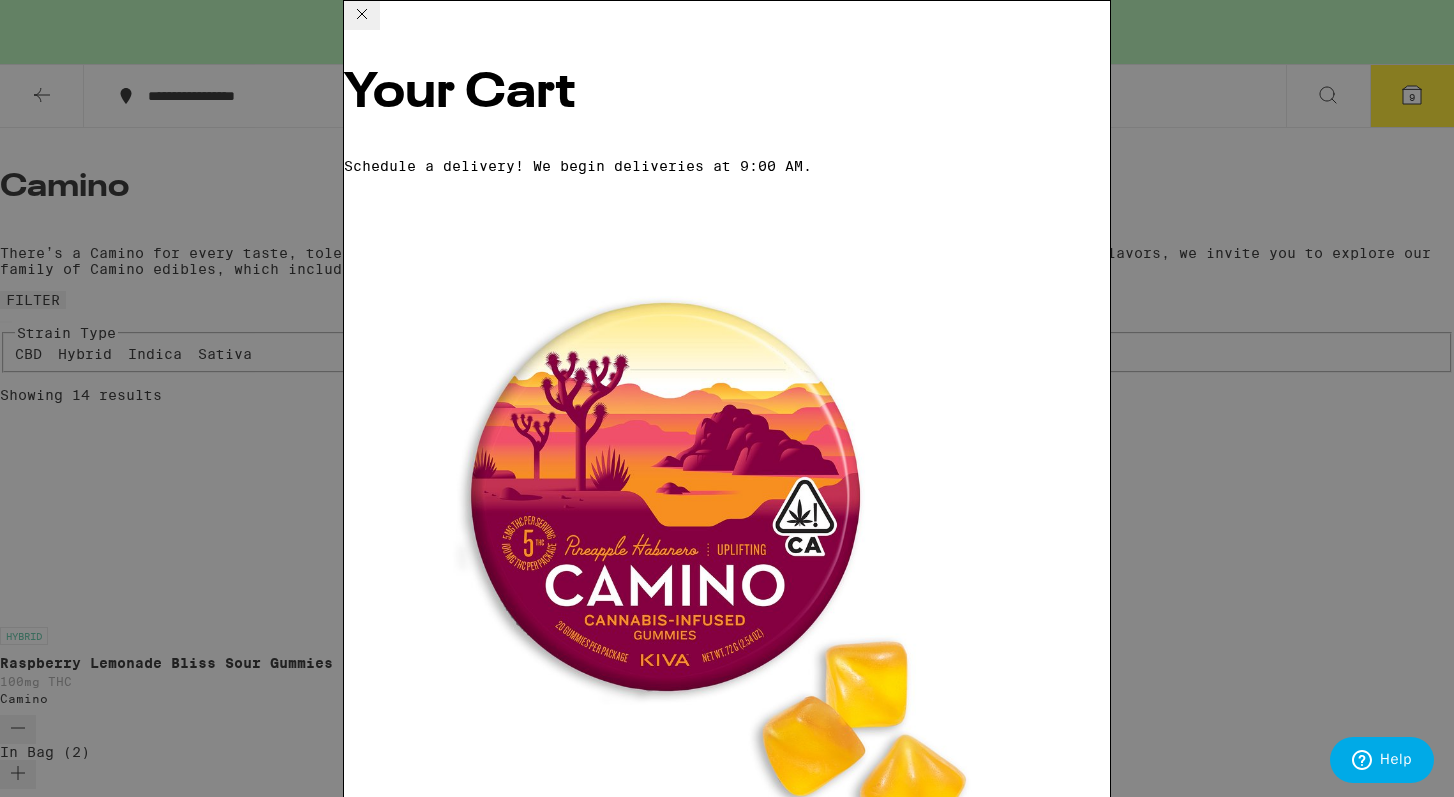 click 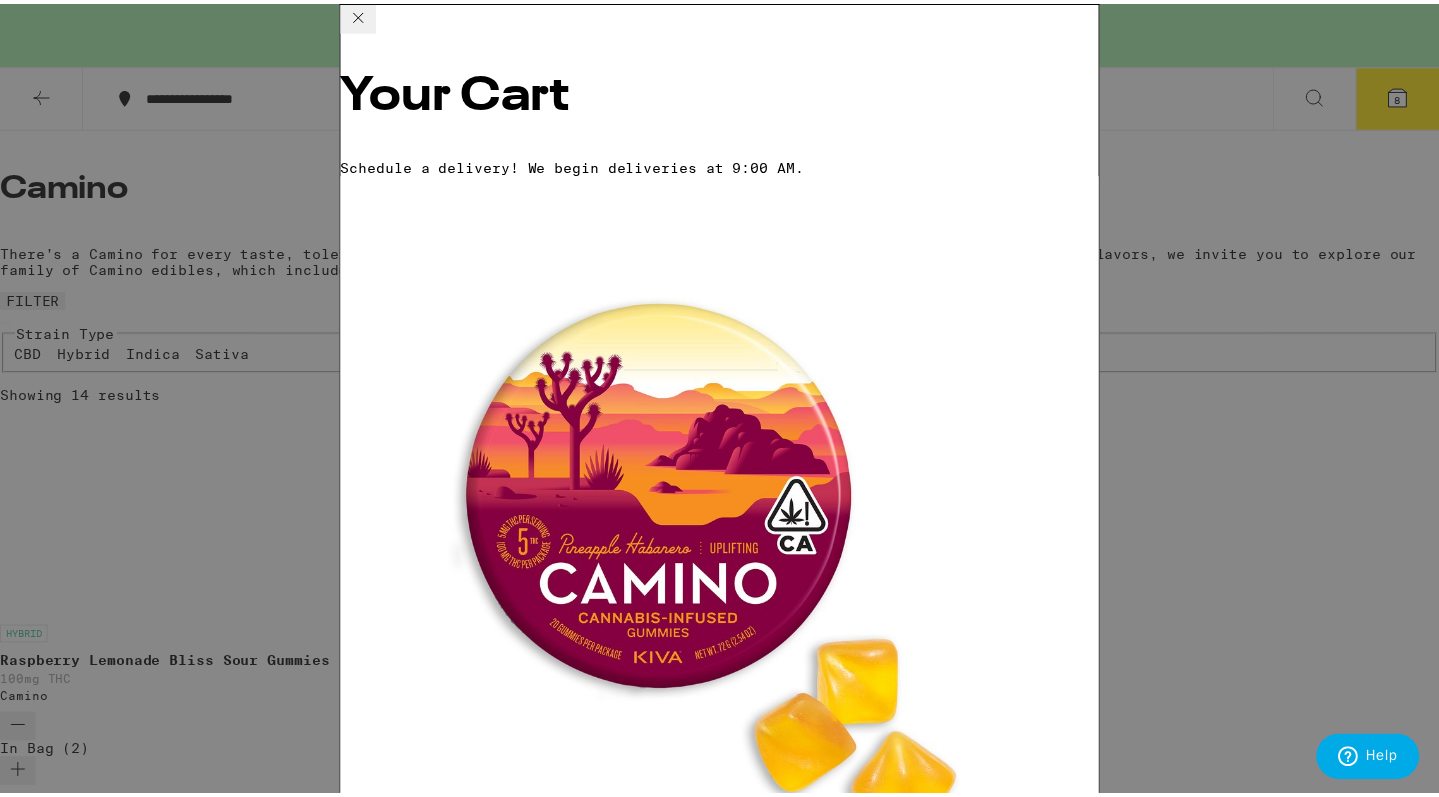 scroll, scrollTop: 28, scrollLeft: 0, axis: vertical 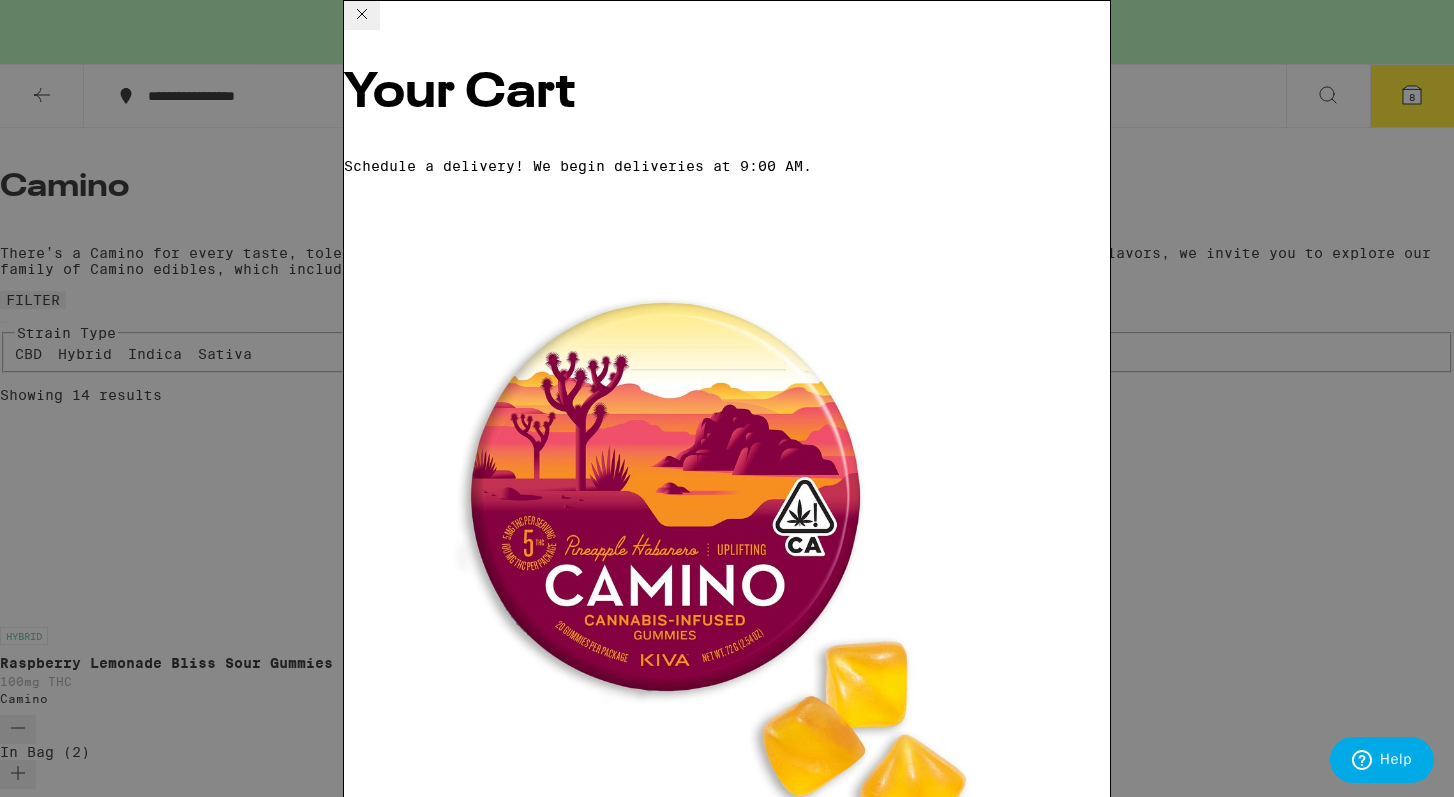 click on "Watermelon Spritz Uplifting Sour Gummies" at bounding box center (727, 3150) 